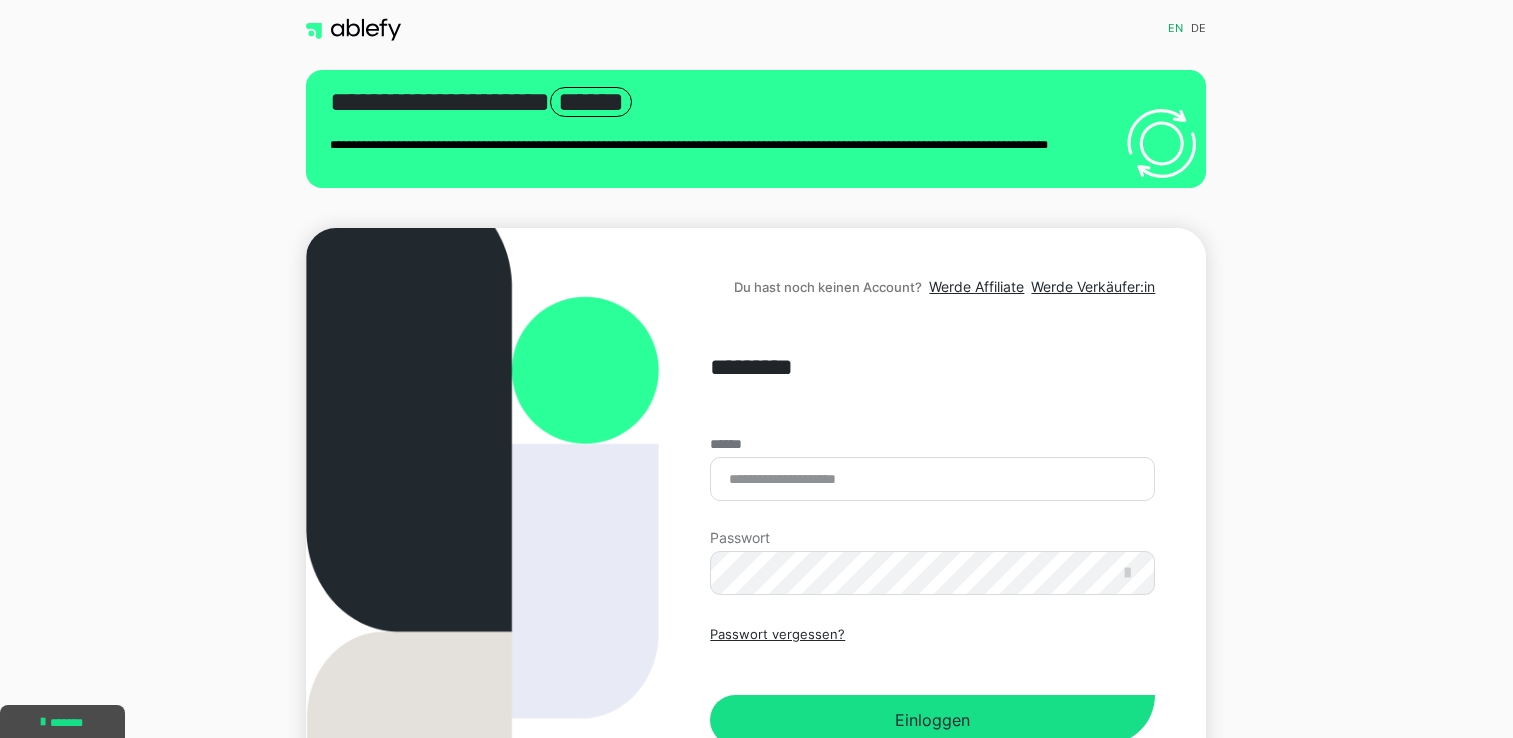 scroll, scrollTop: 0, scrollLeft: 0, axis: both 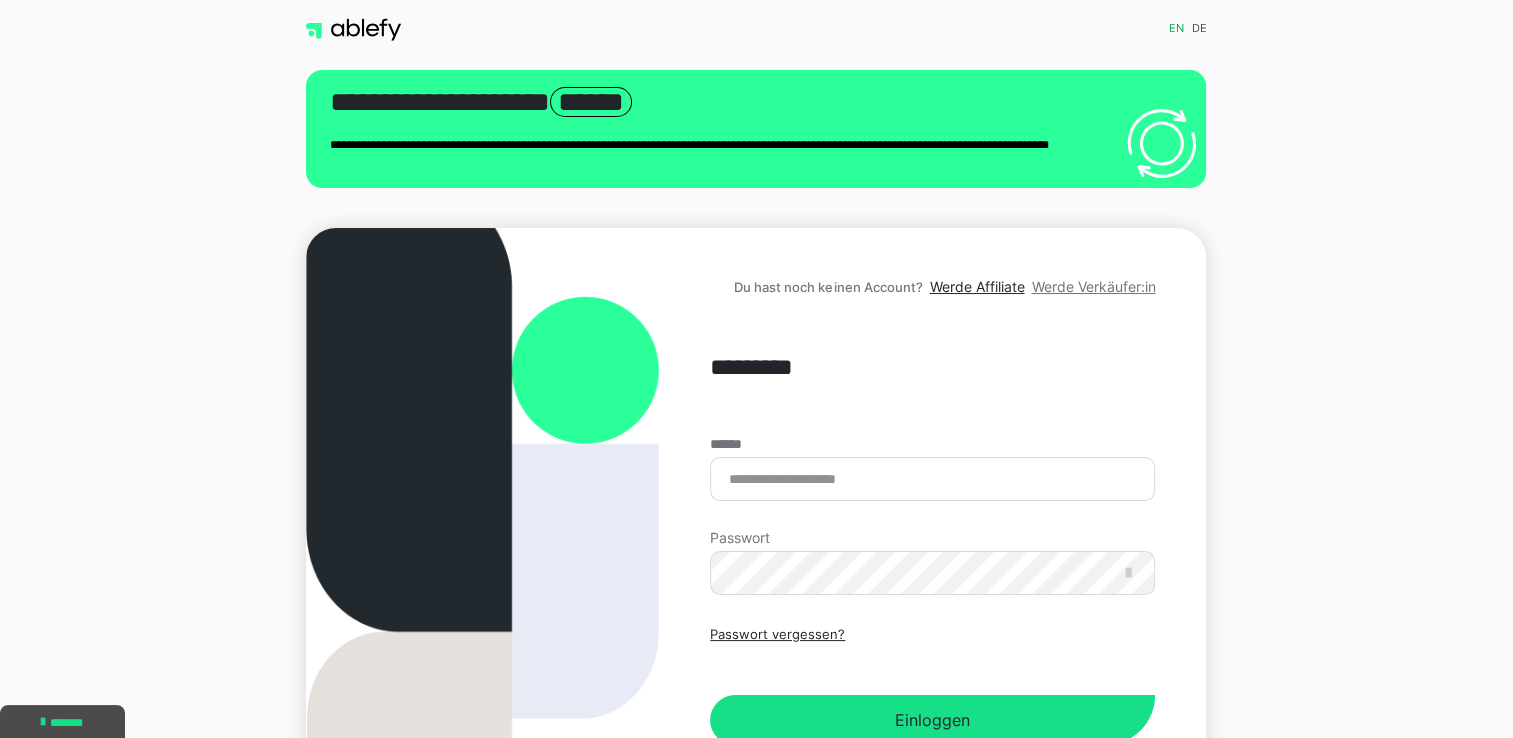 click on "Werde Verkäufer:in" at bounding box center (1093, 286) 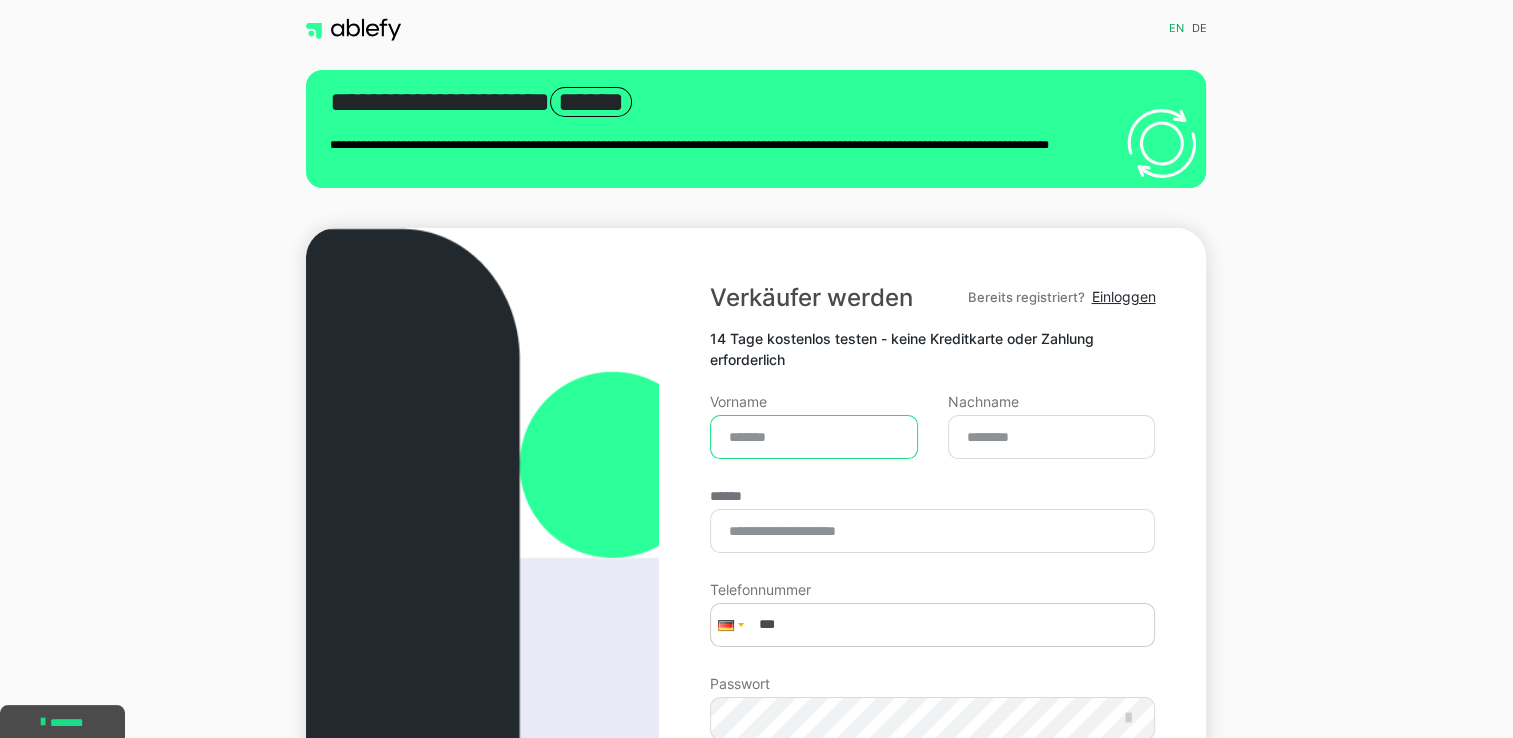 click on "Vorname" at bounding box center (814, 437) 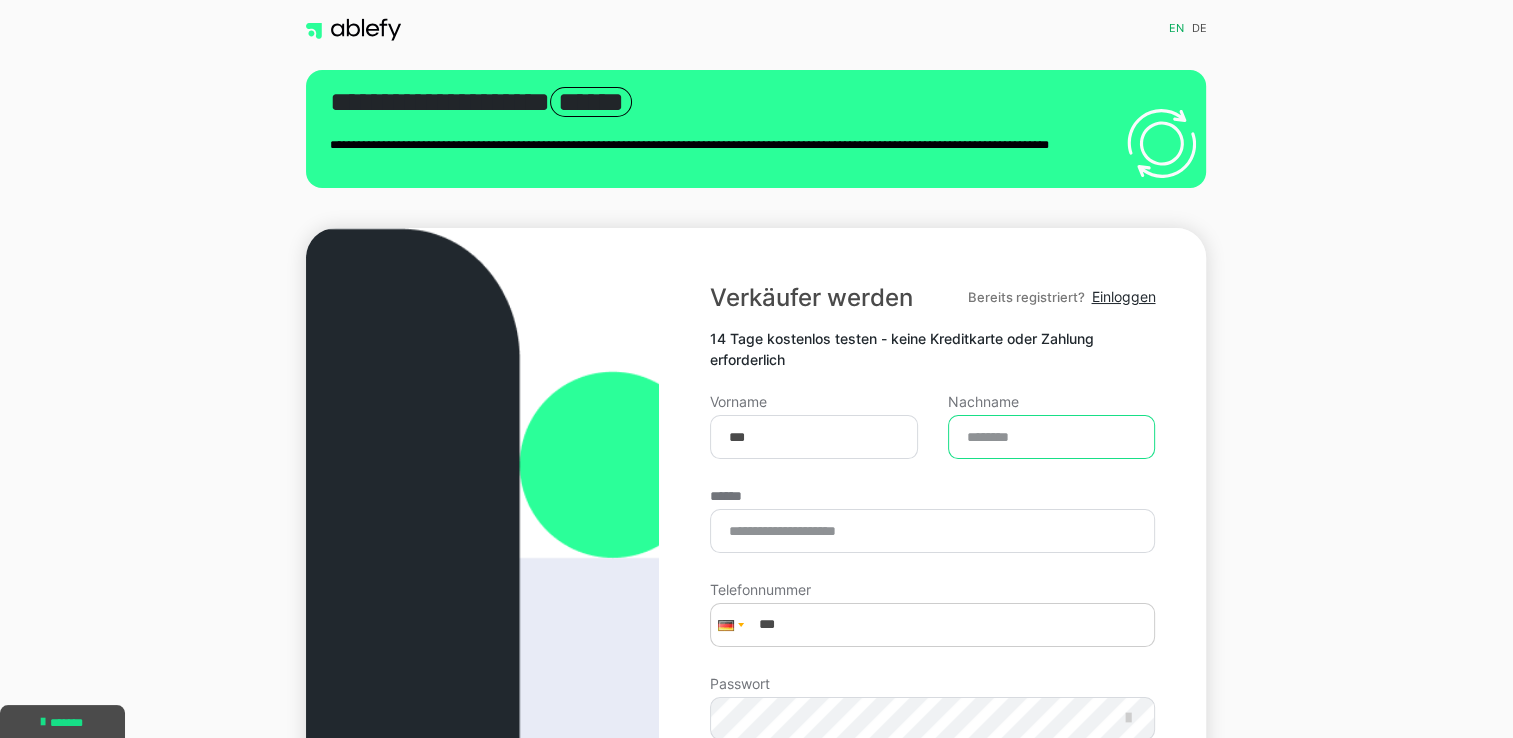 type on "*******" 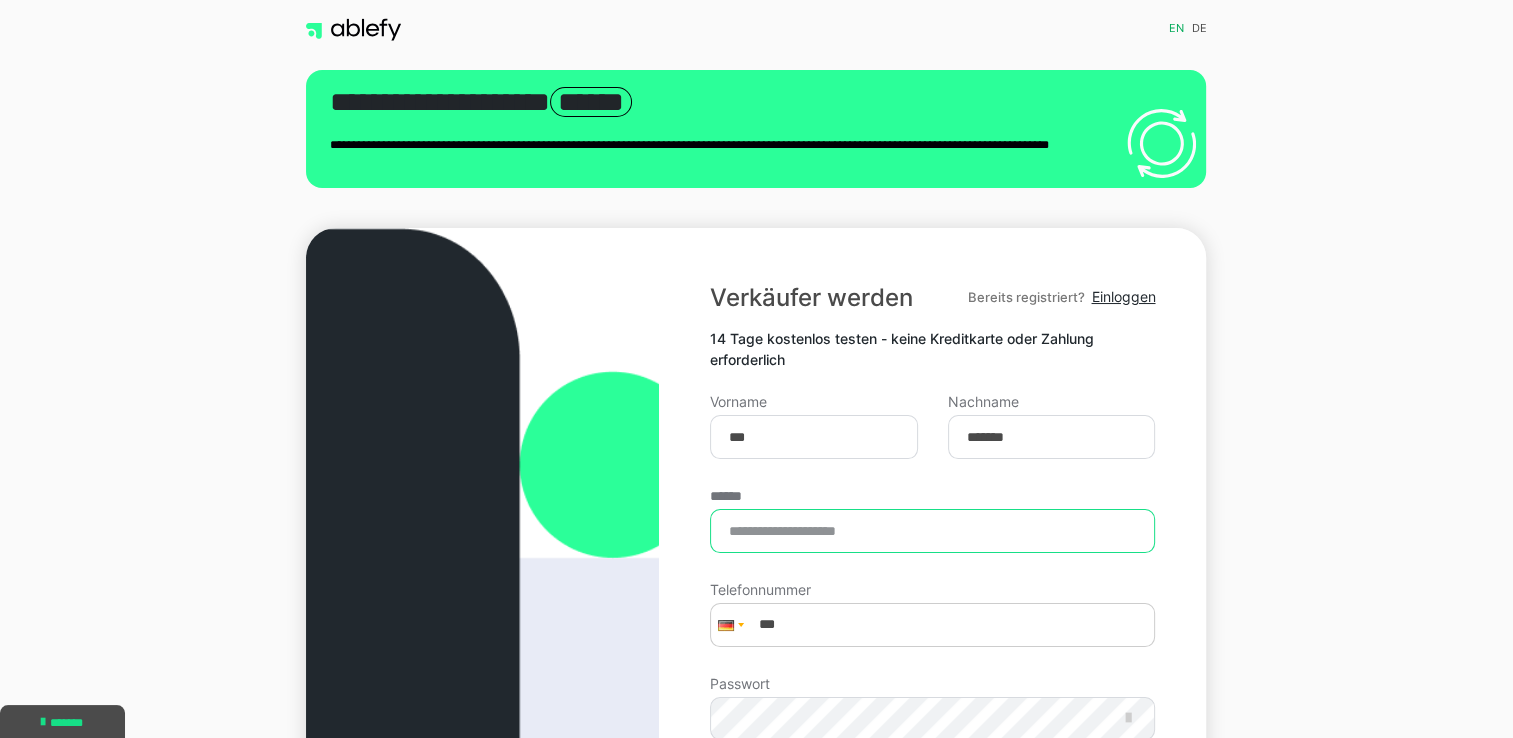 type on "**********" 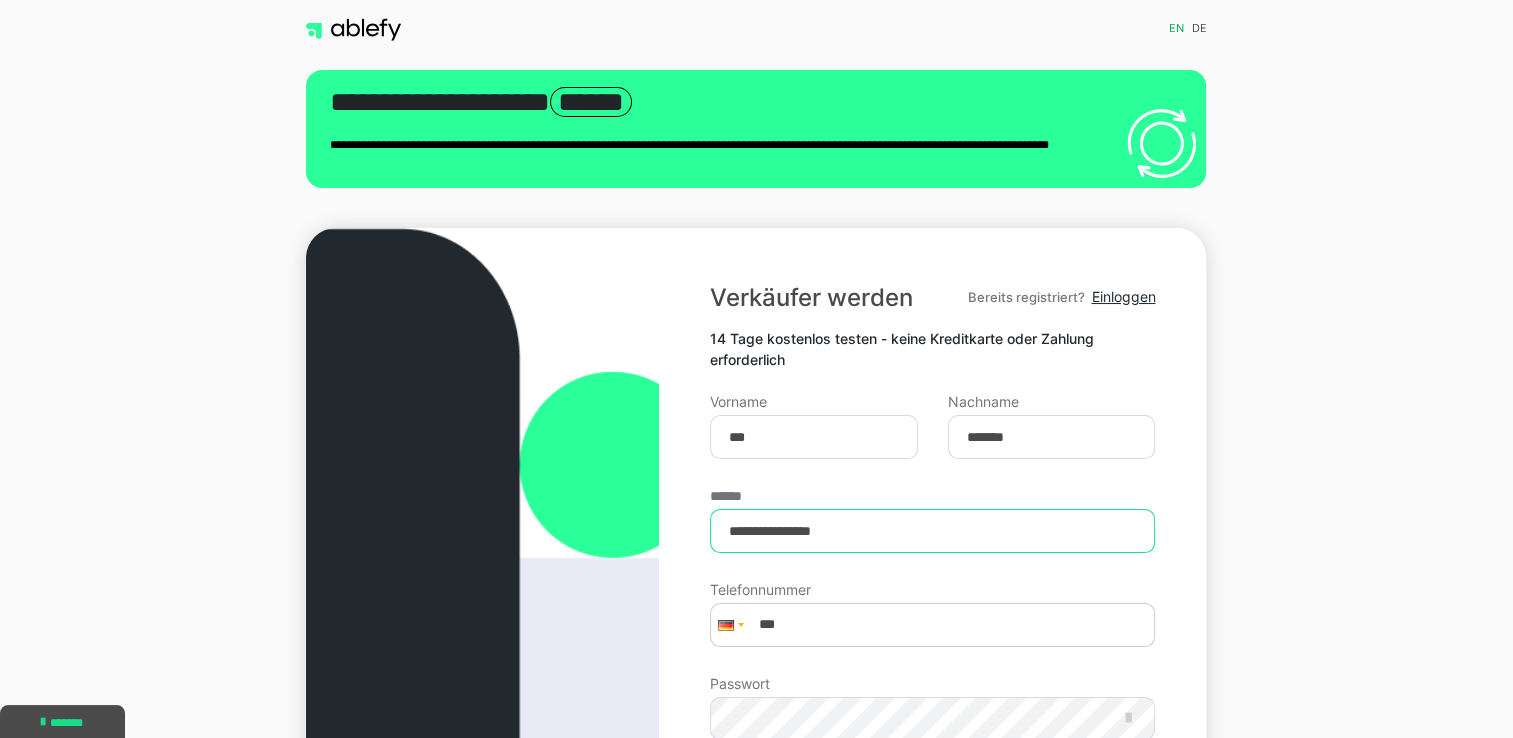 type on "**********" 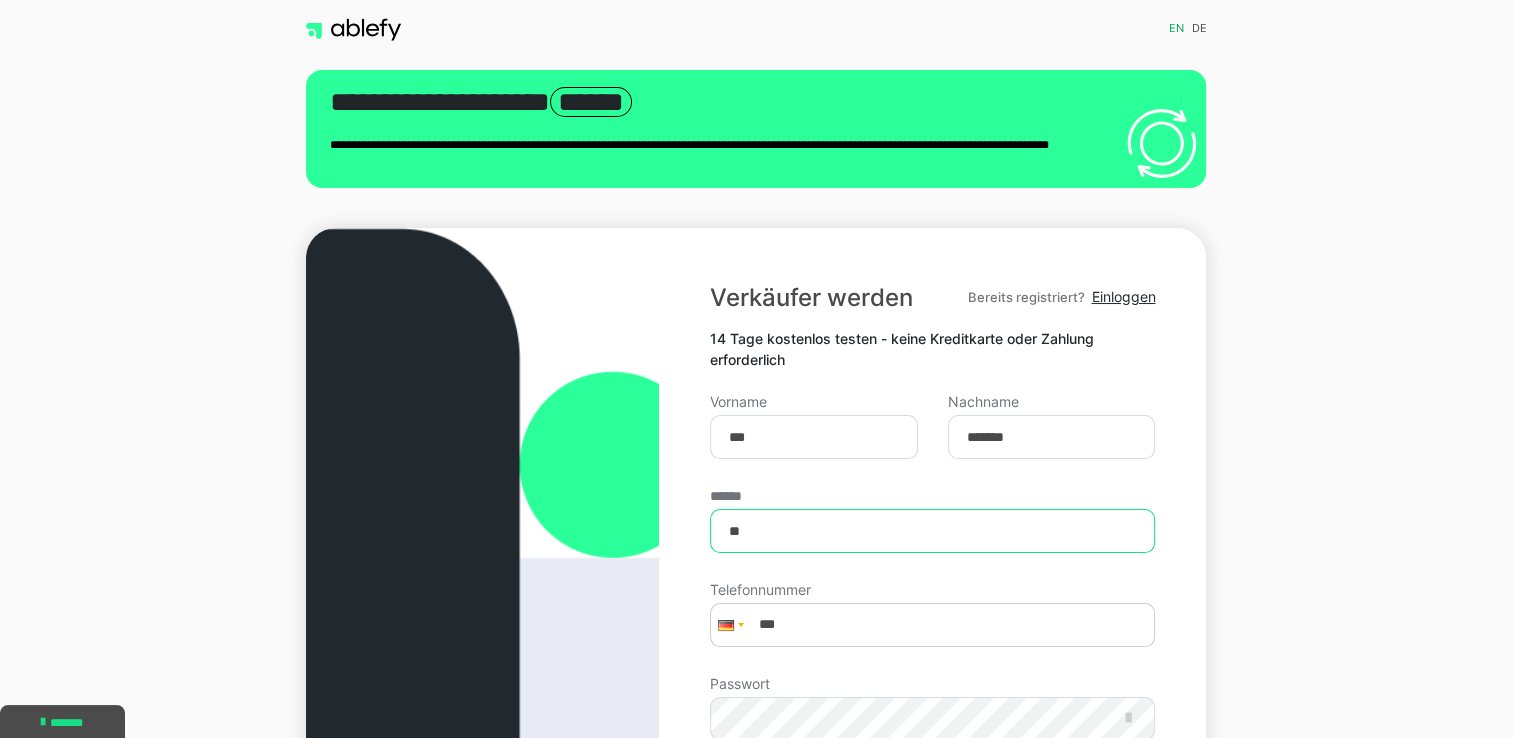 type on "*" 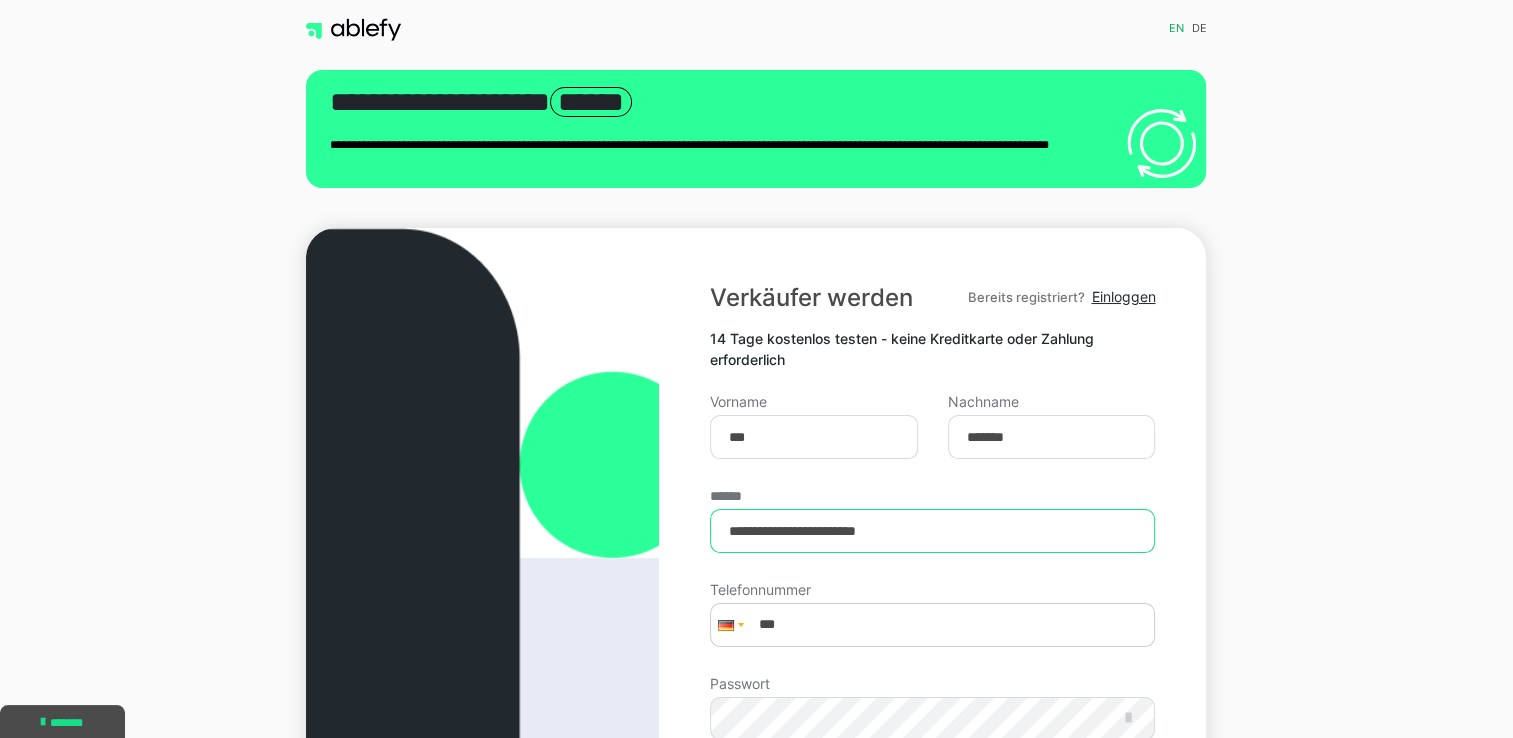 type on "**********" 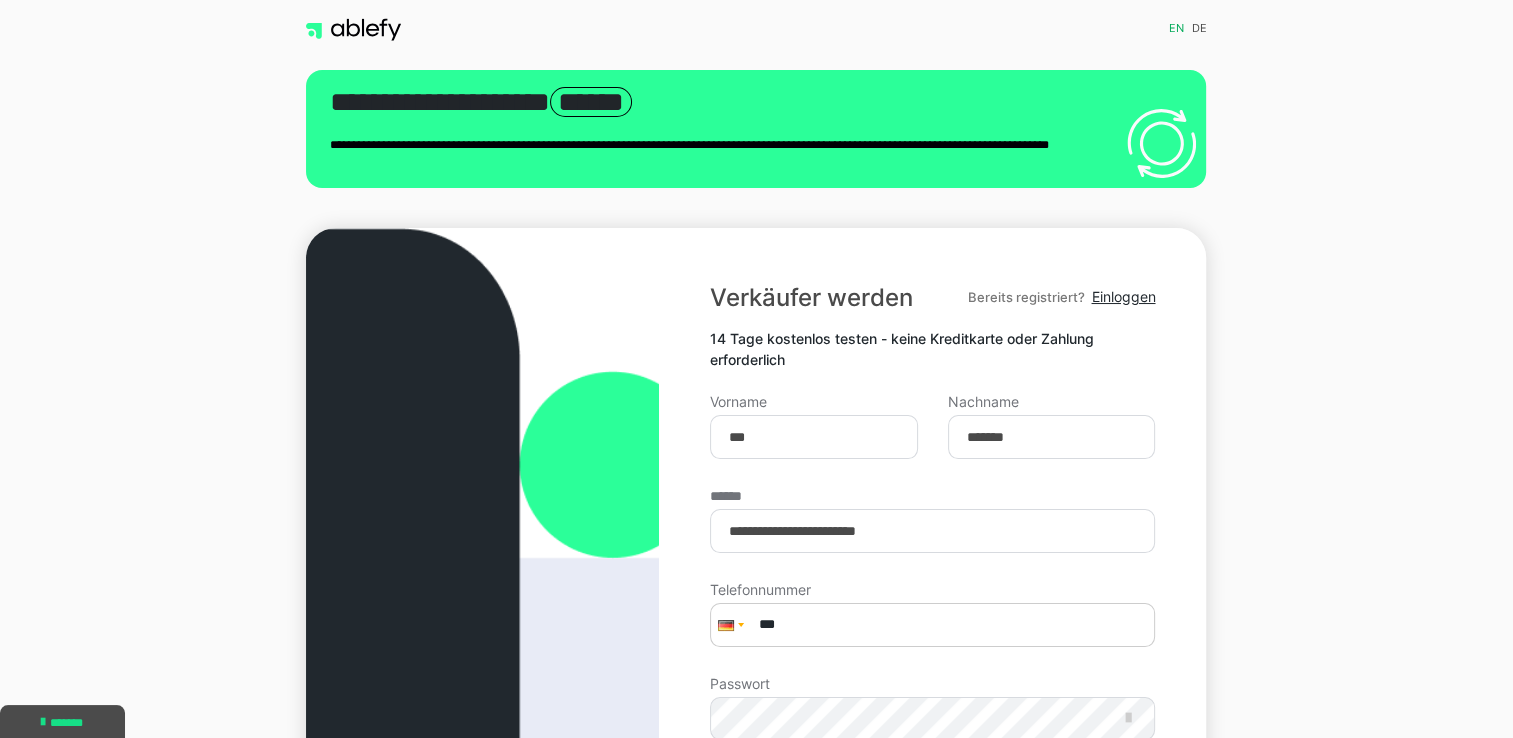 click on "***" at bounding box center (932, 625) 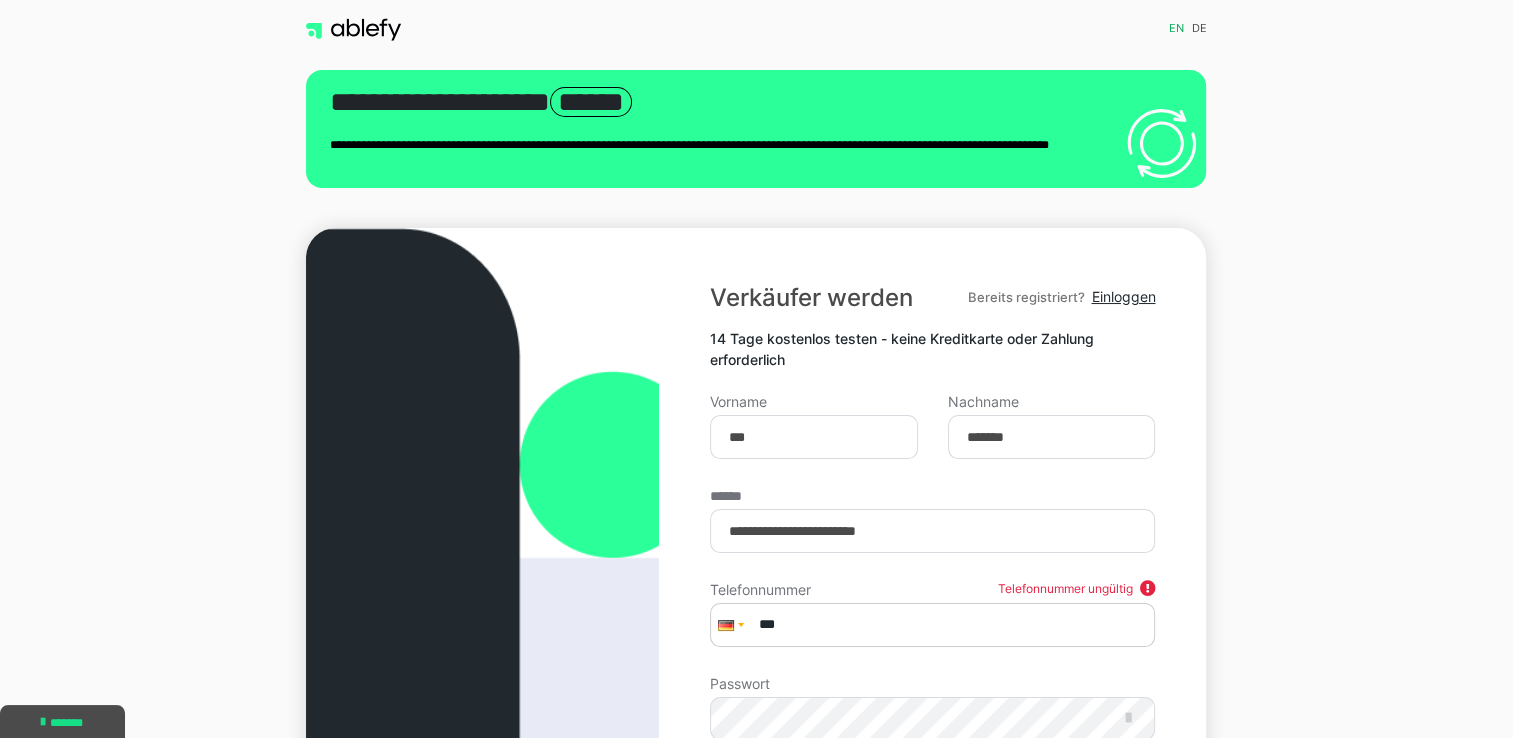 type on "**" 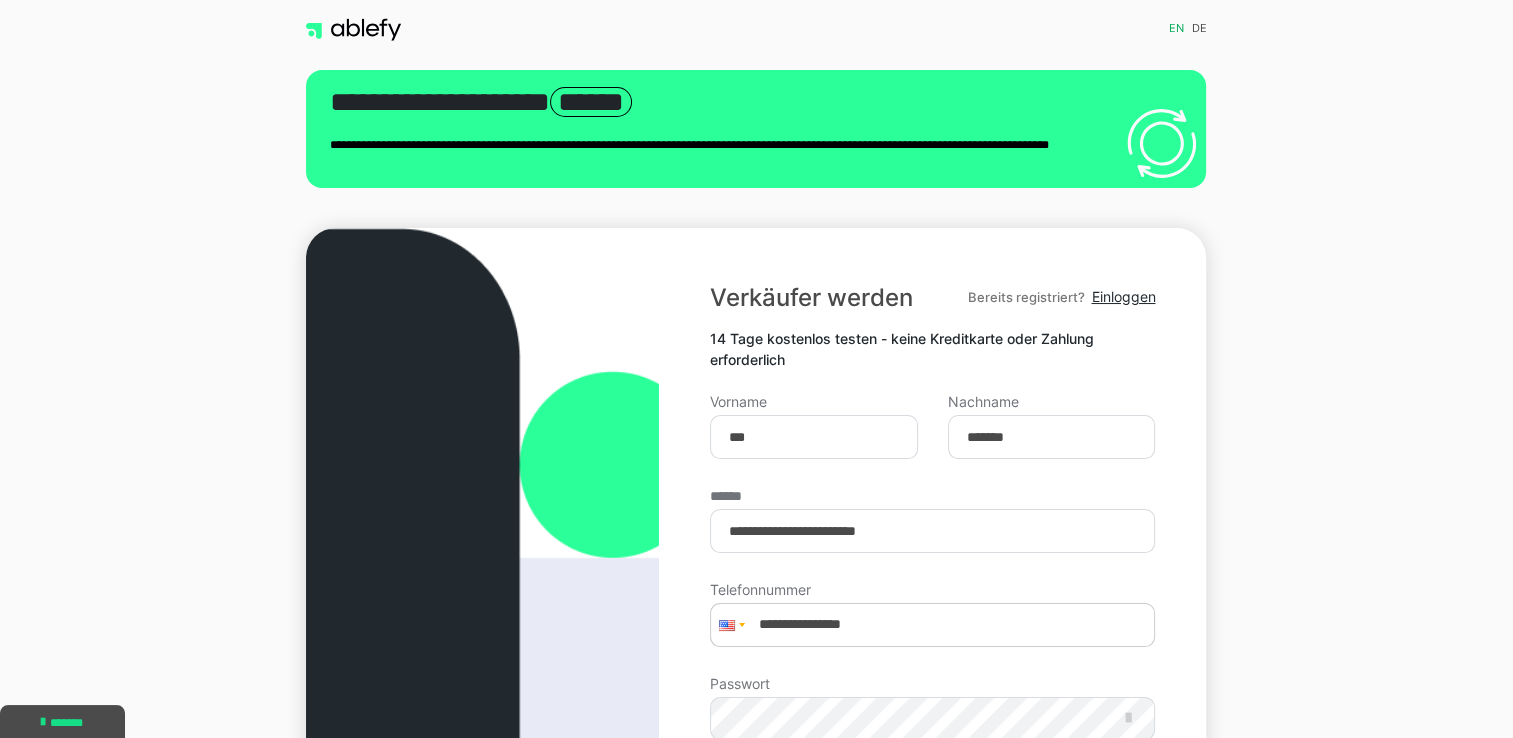 click at bounding box center [729, 625] 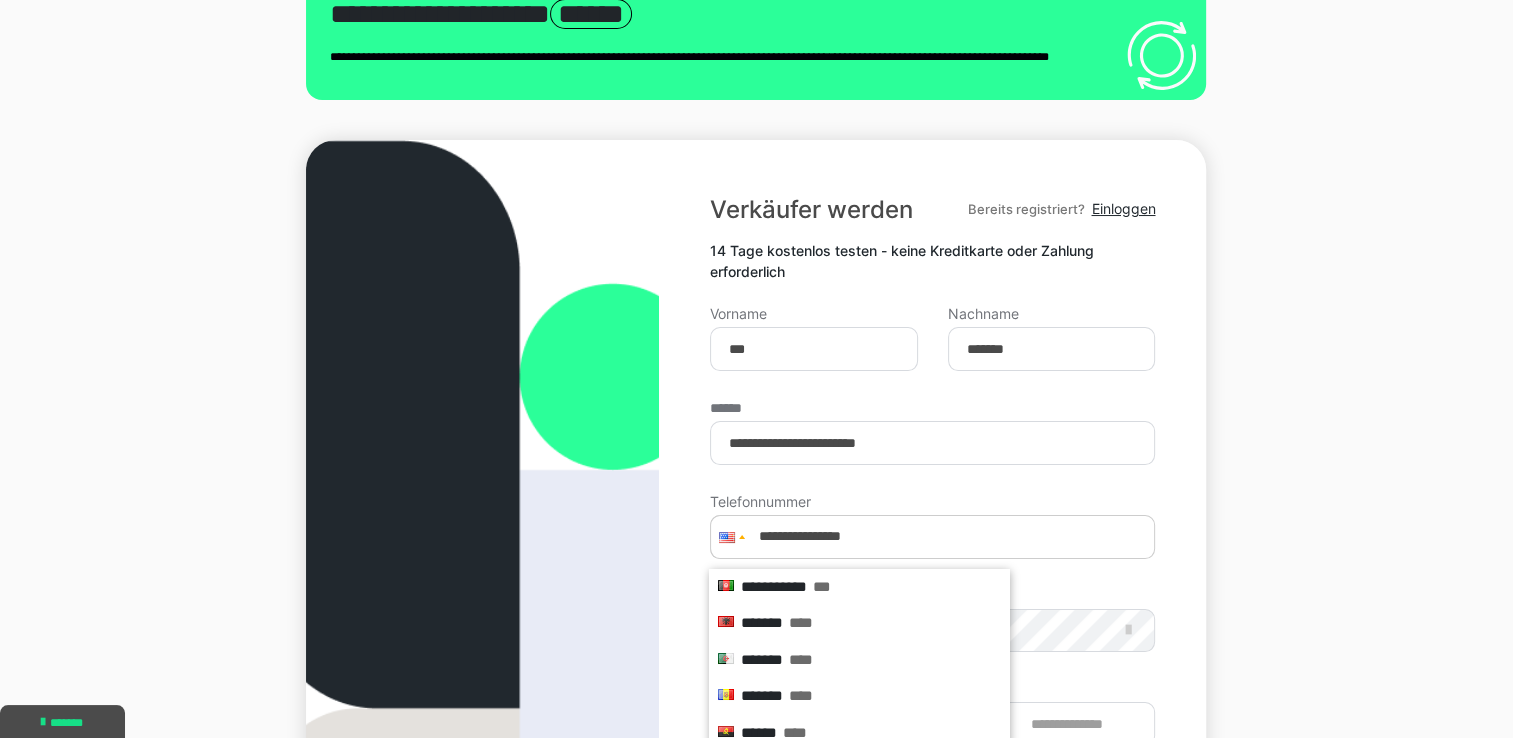 scroll, scrollTop: 117, scrollLeft: 0, axis: vertical 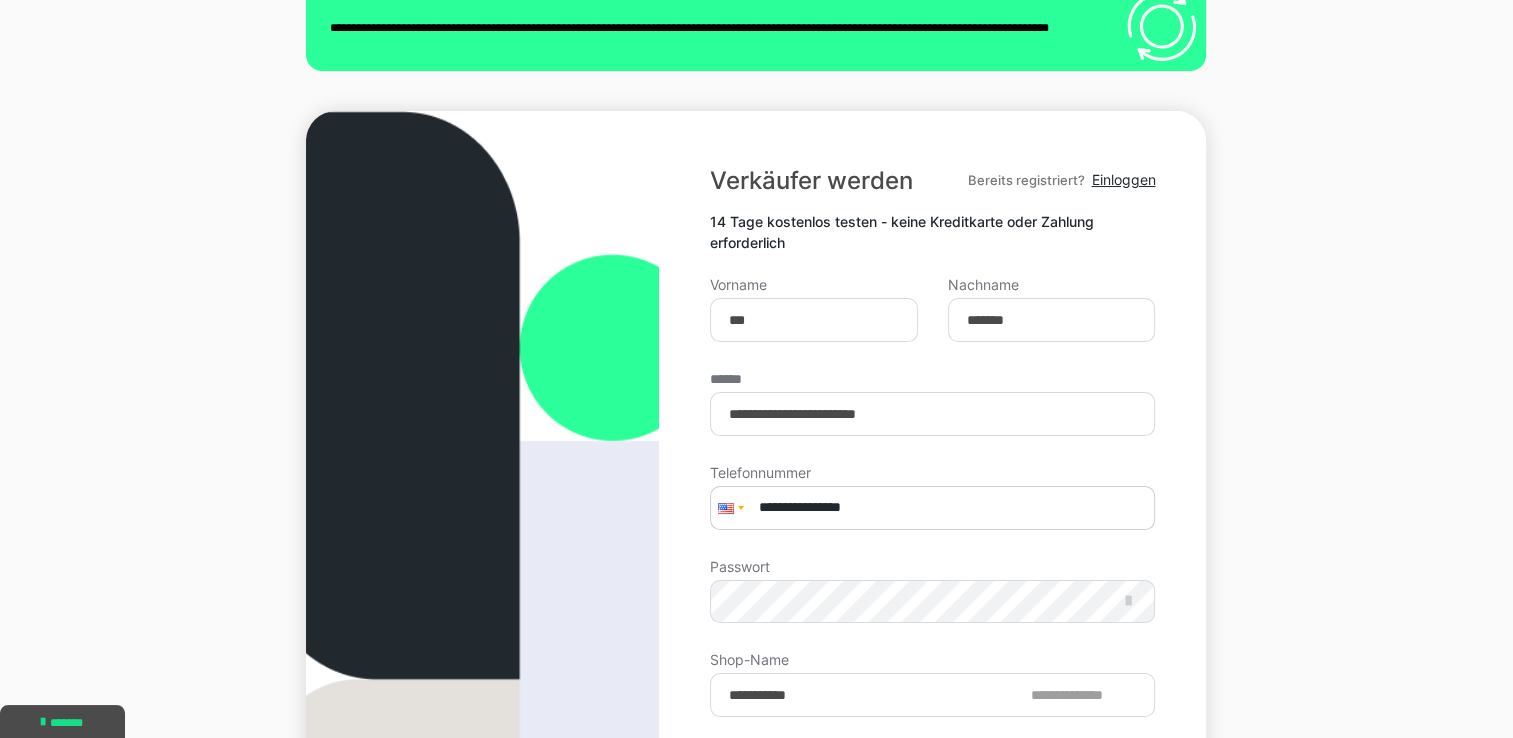click on "**********" at bounding box center (932, 508) 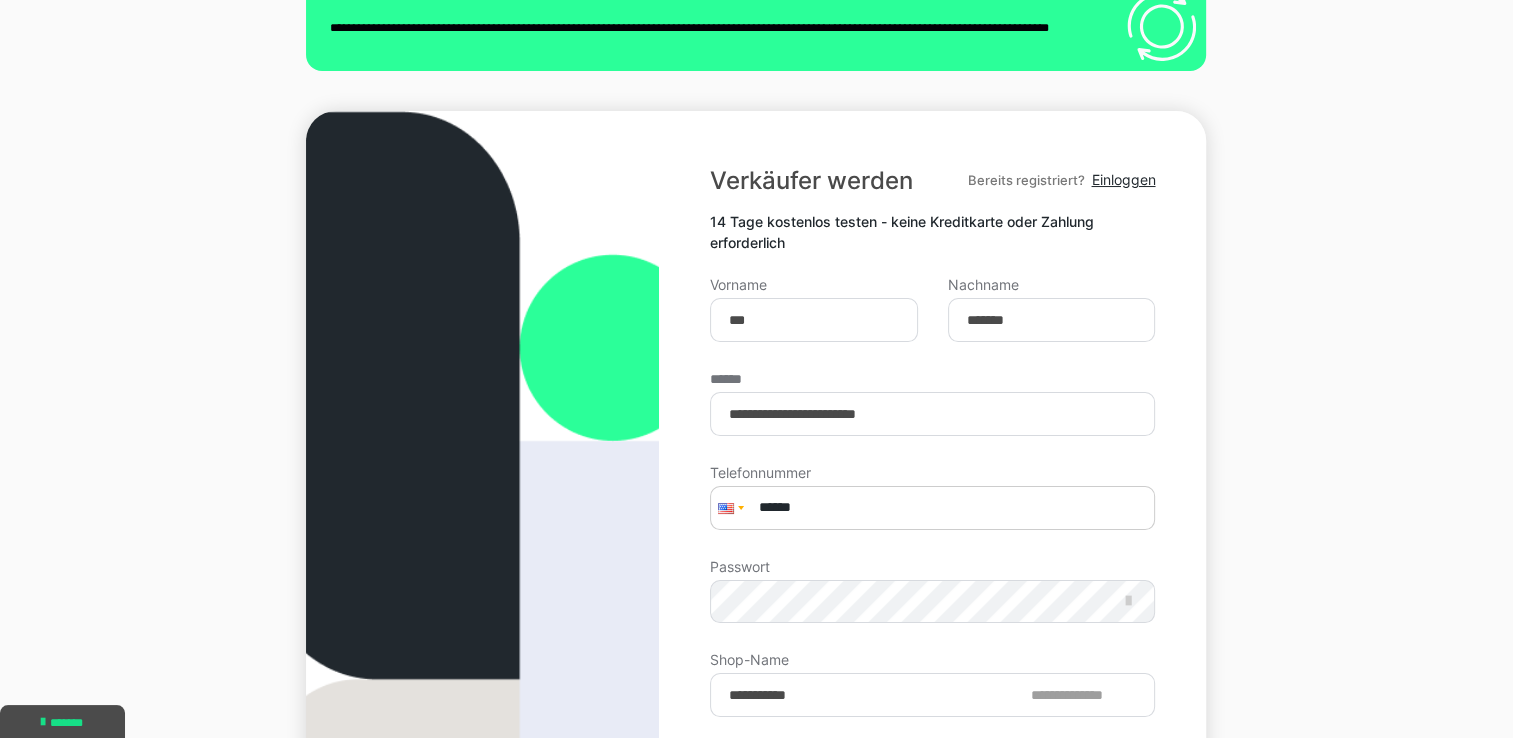 type on "**" 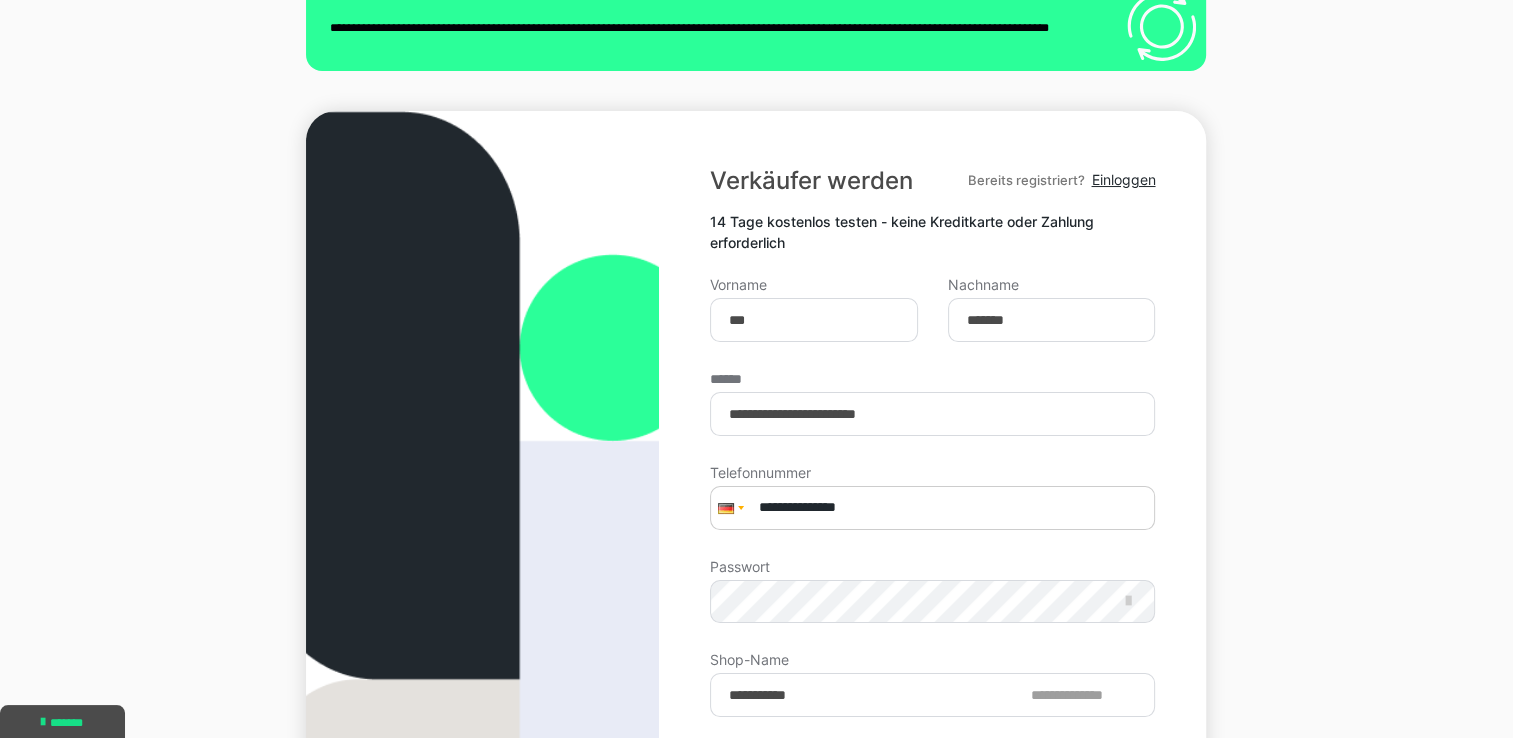 type on "**********" 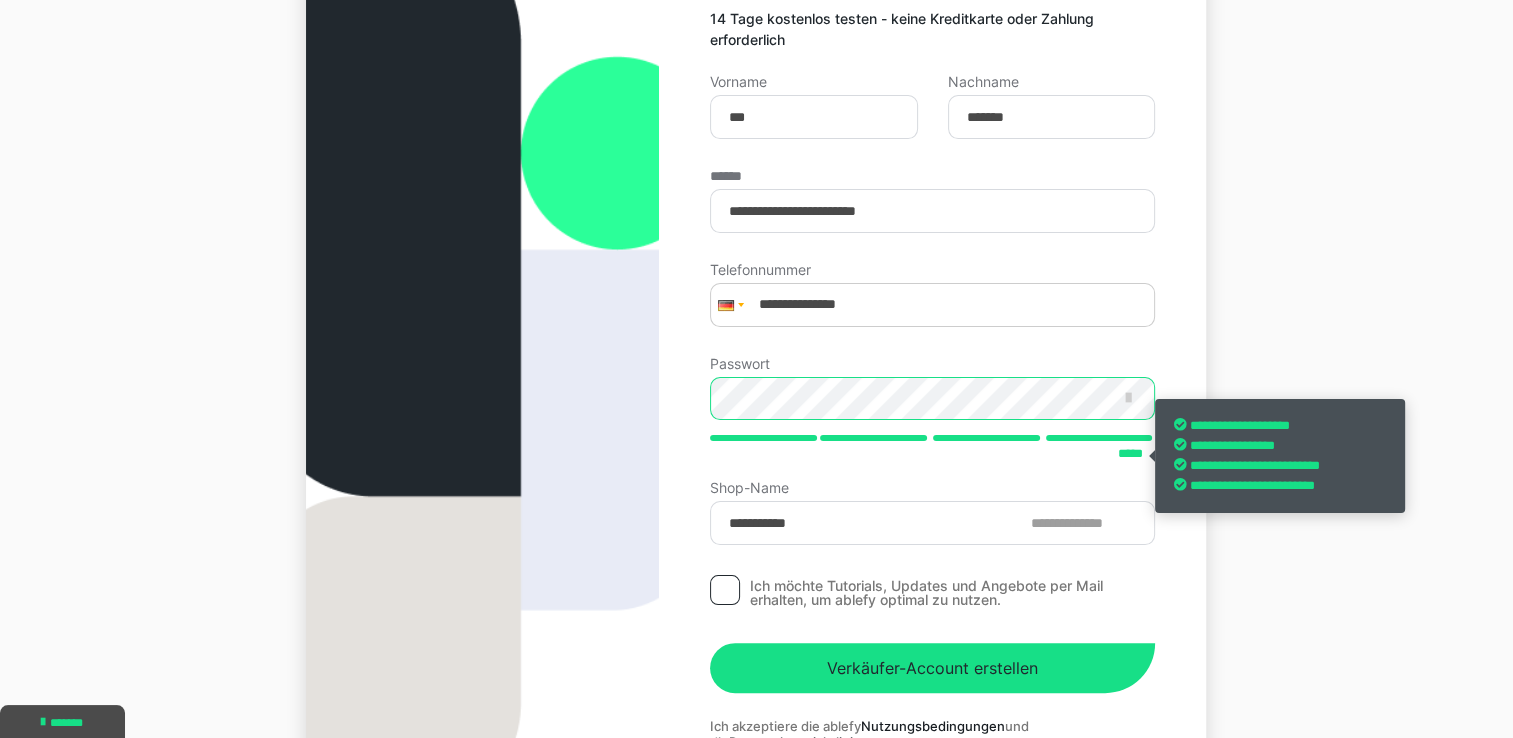scroll, scrollTop: 466, scrollLeft: 0, axis: vertical 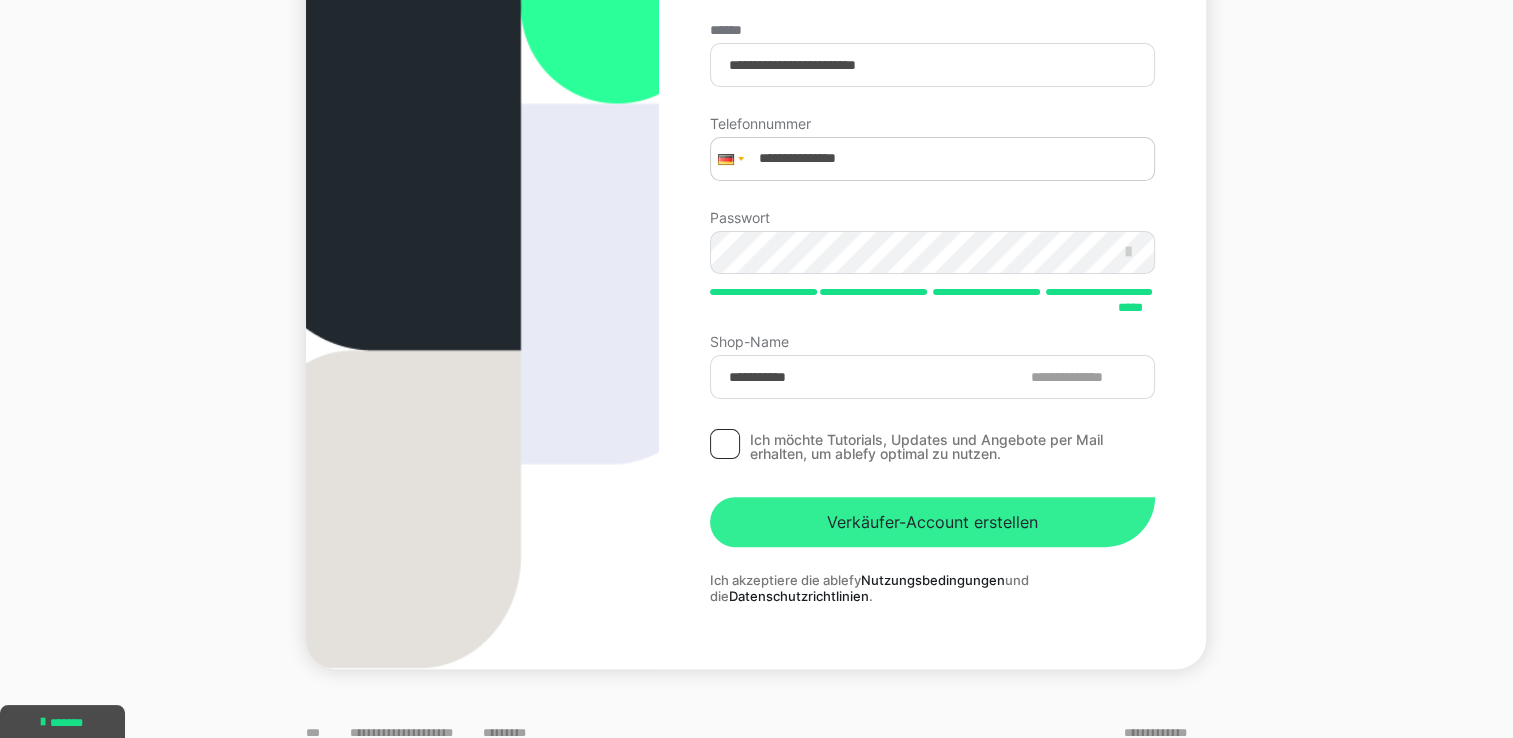 click on "Verkäufer-Account erstellen" at bounding box center (932, 522) 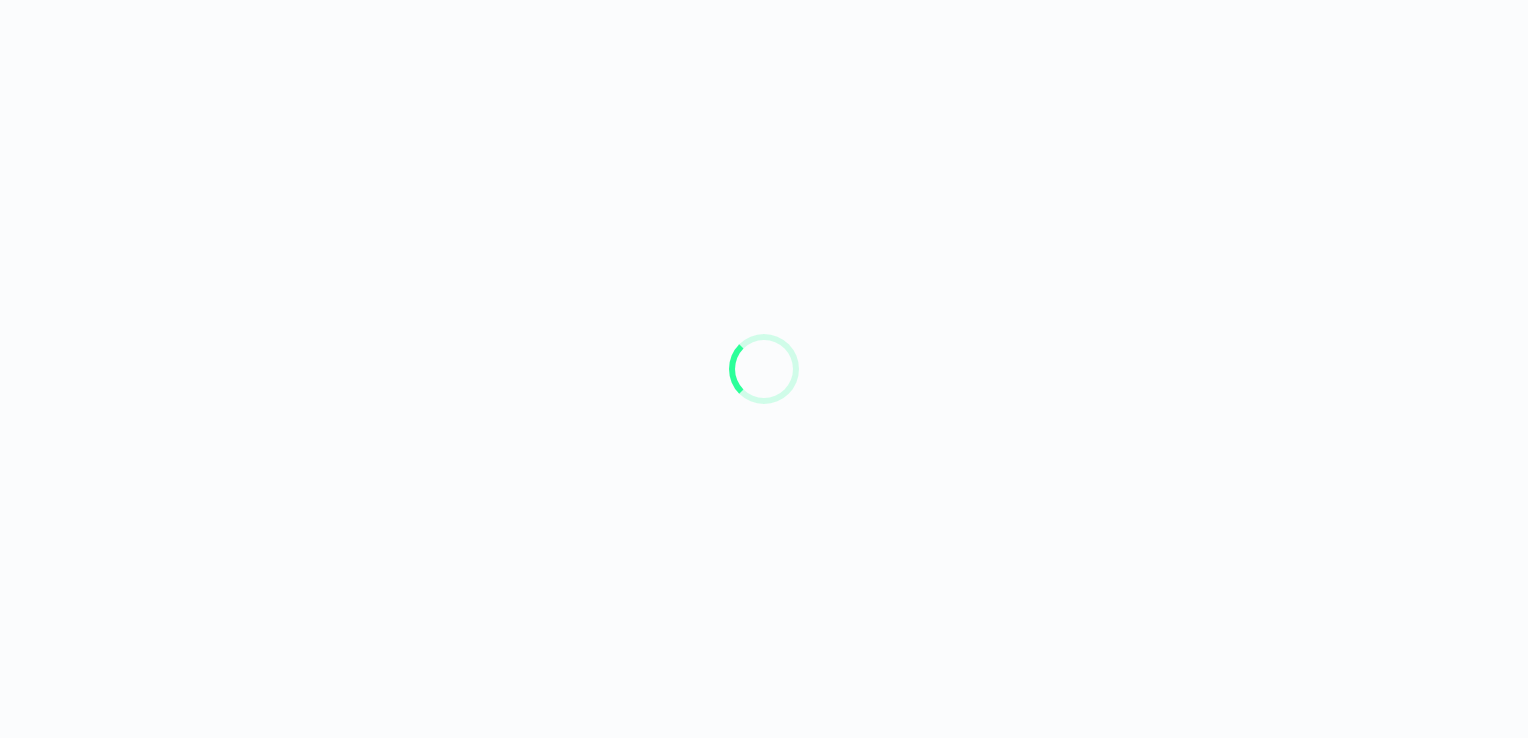 scroll, scrollTop: 0, scrollLeft: 0, axis: both 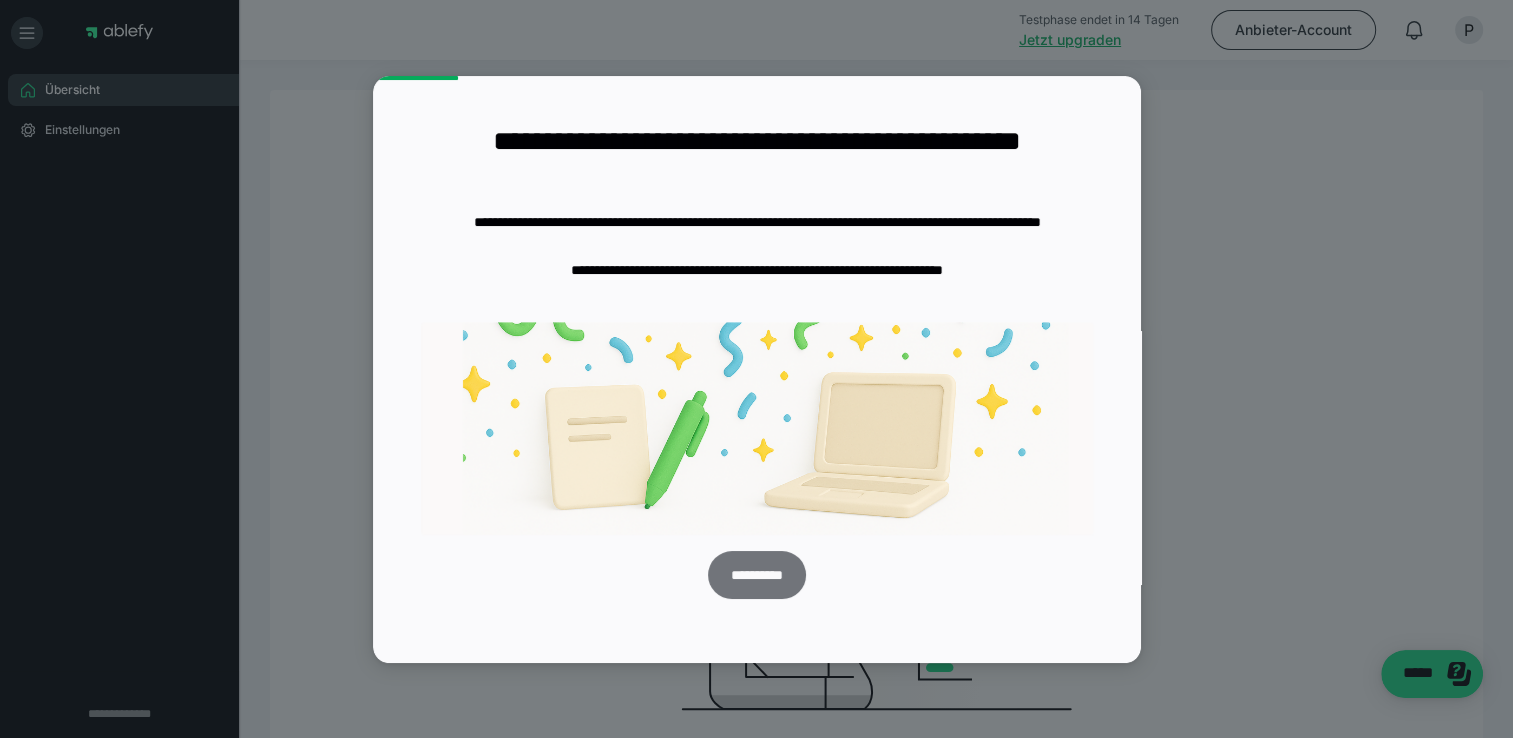 click on "**********" at bounding box center (756, 575) 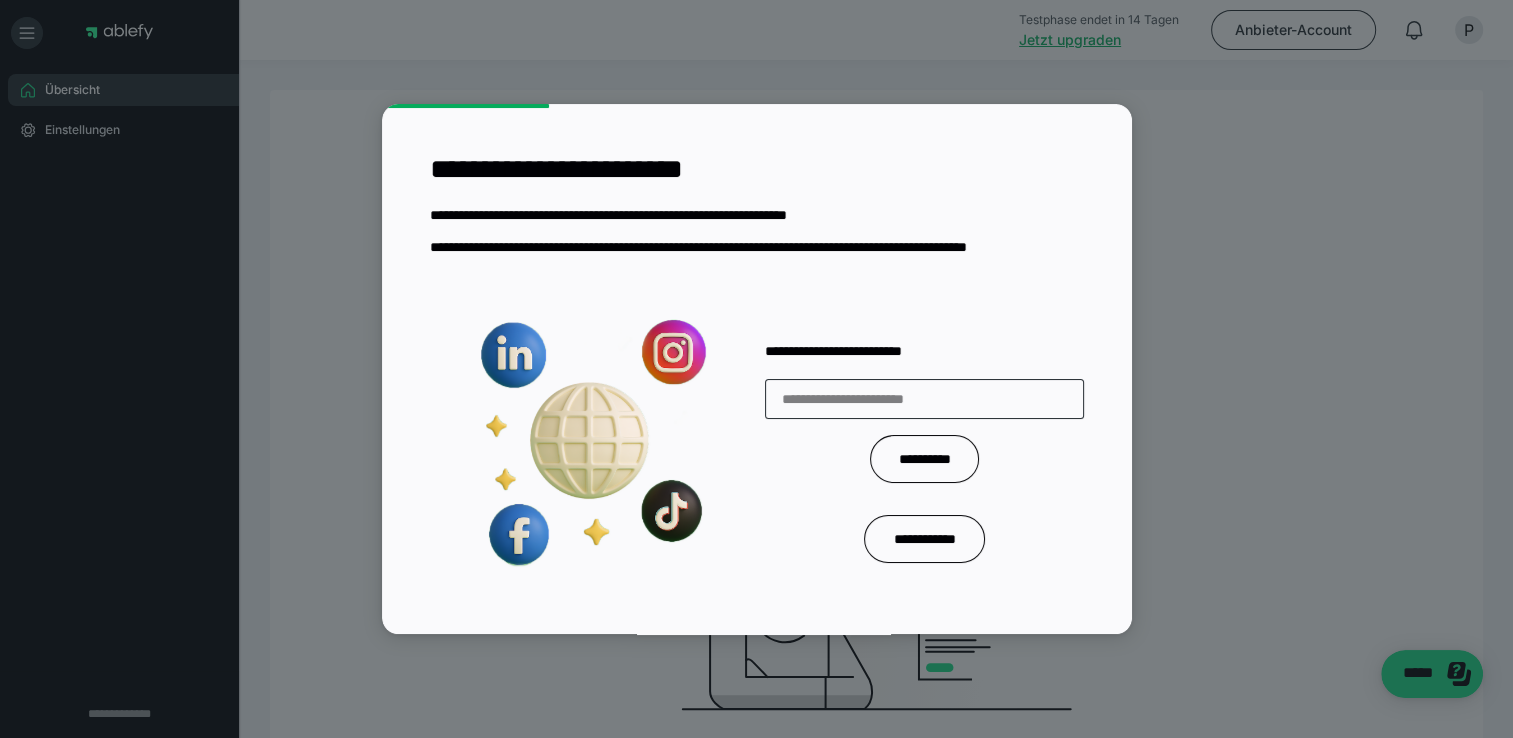 click at bounding box center (924, 399) 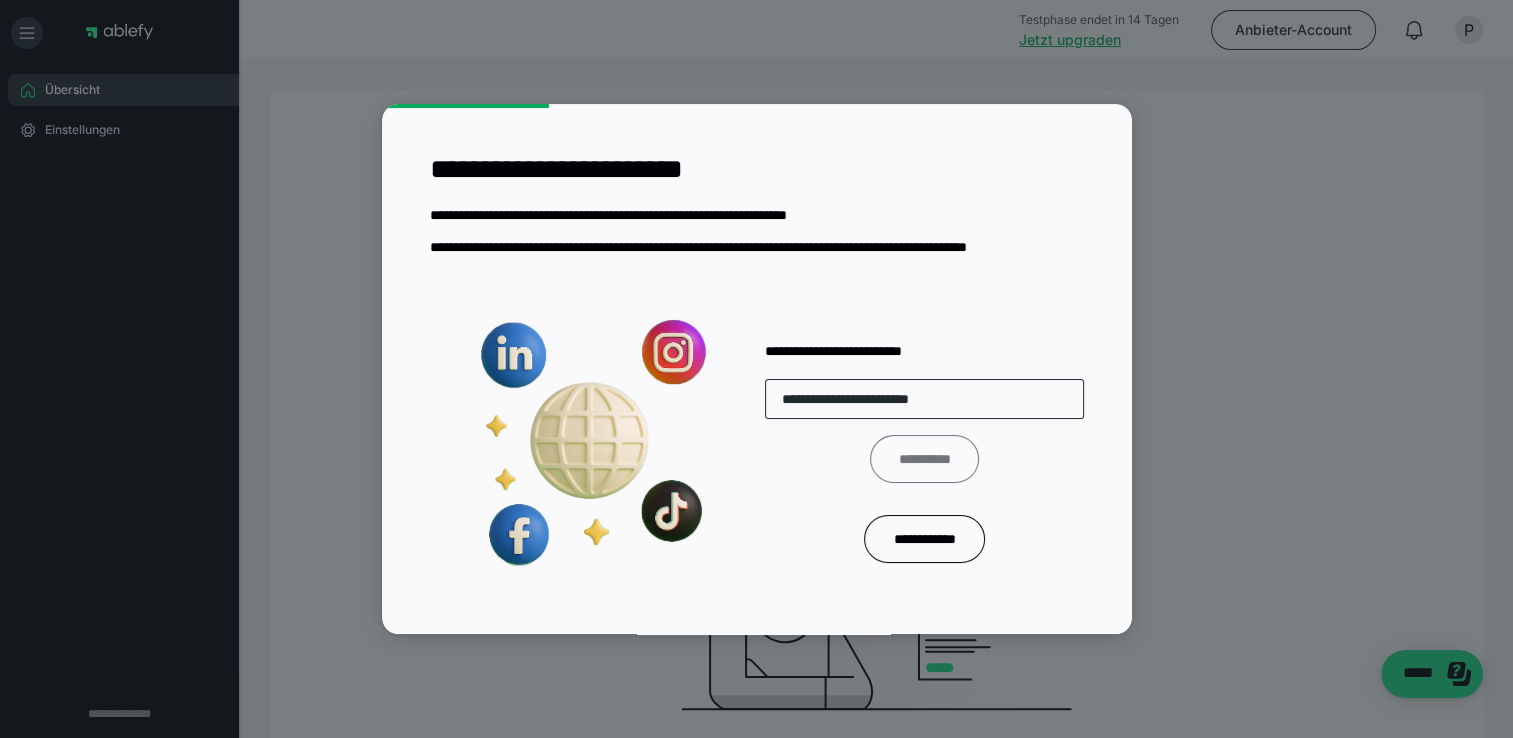 type on "**********" 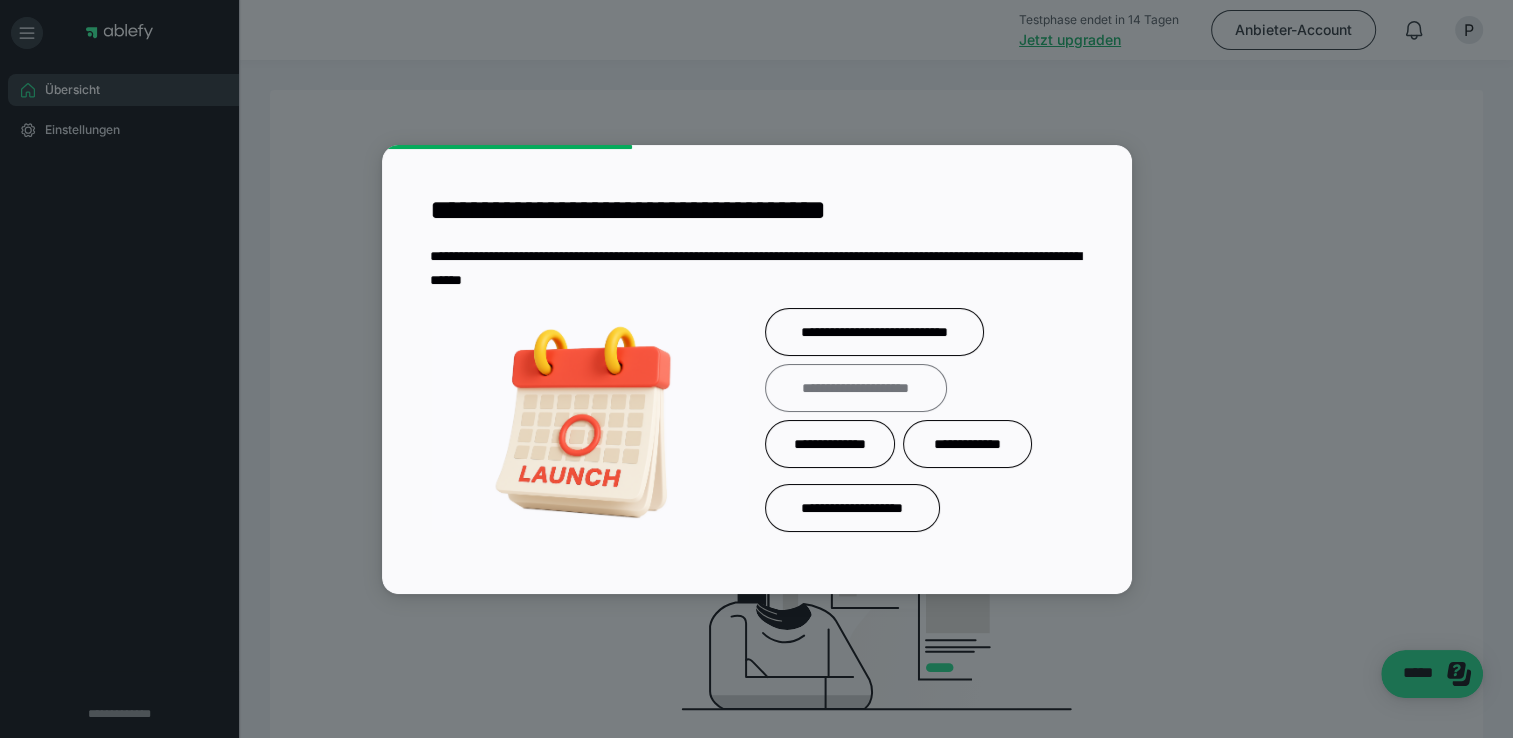 click on "**********" at bounding box center (856, 388) 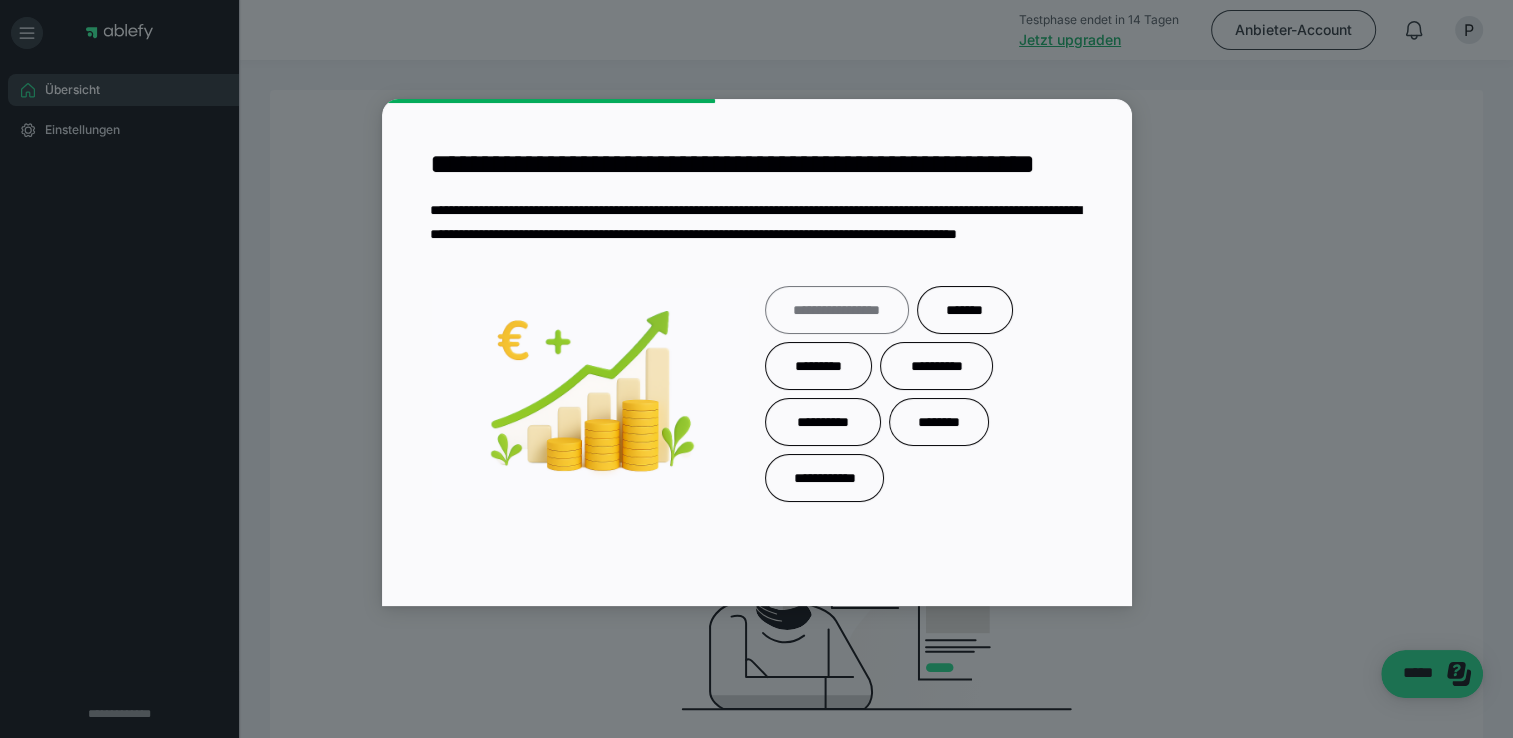click on "**********" at bounding box center (837, 310) 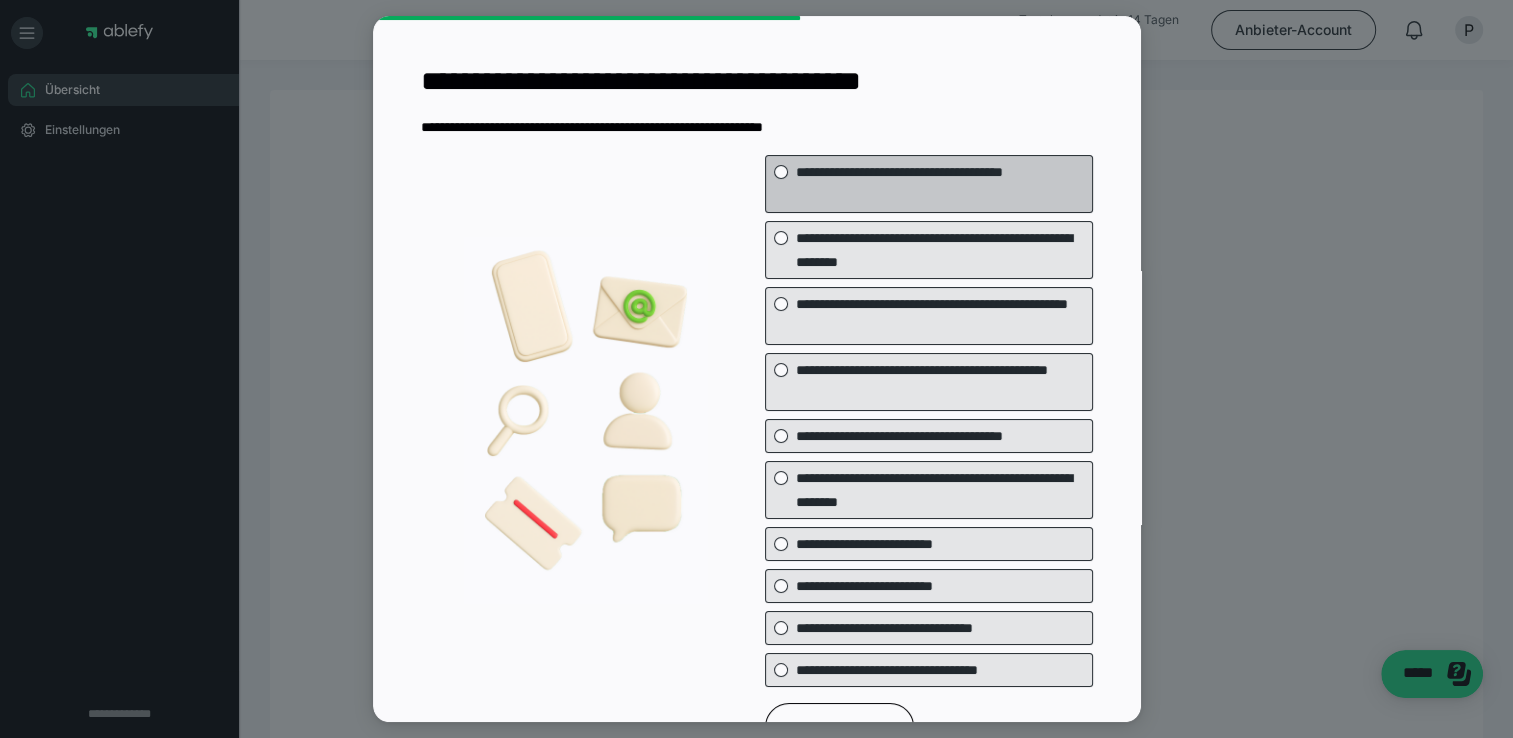 click on "**********" at bounding box center [929, 184] 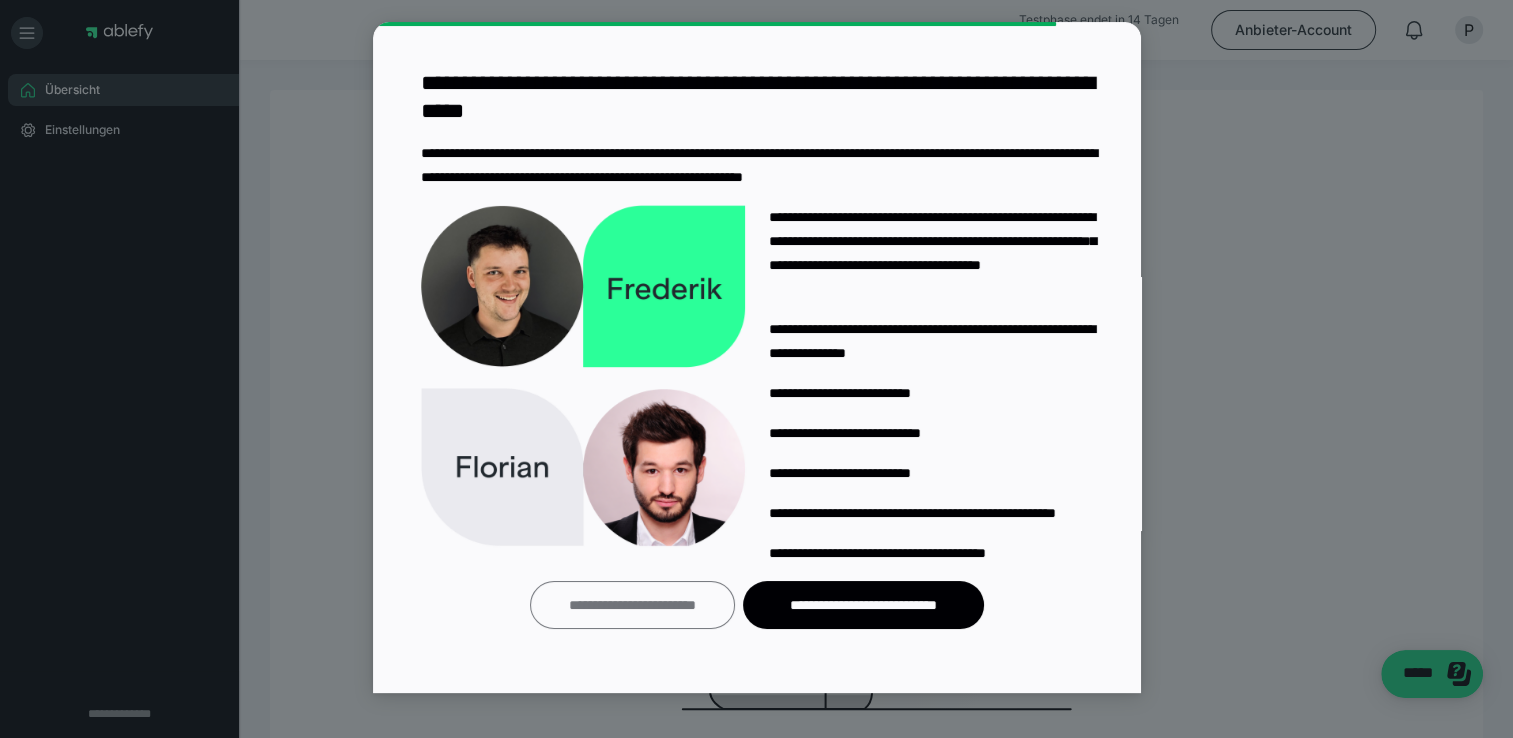click on "**********" at bounding box center (632, 605) 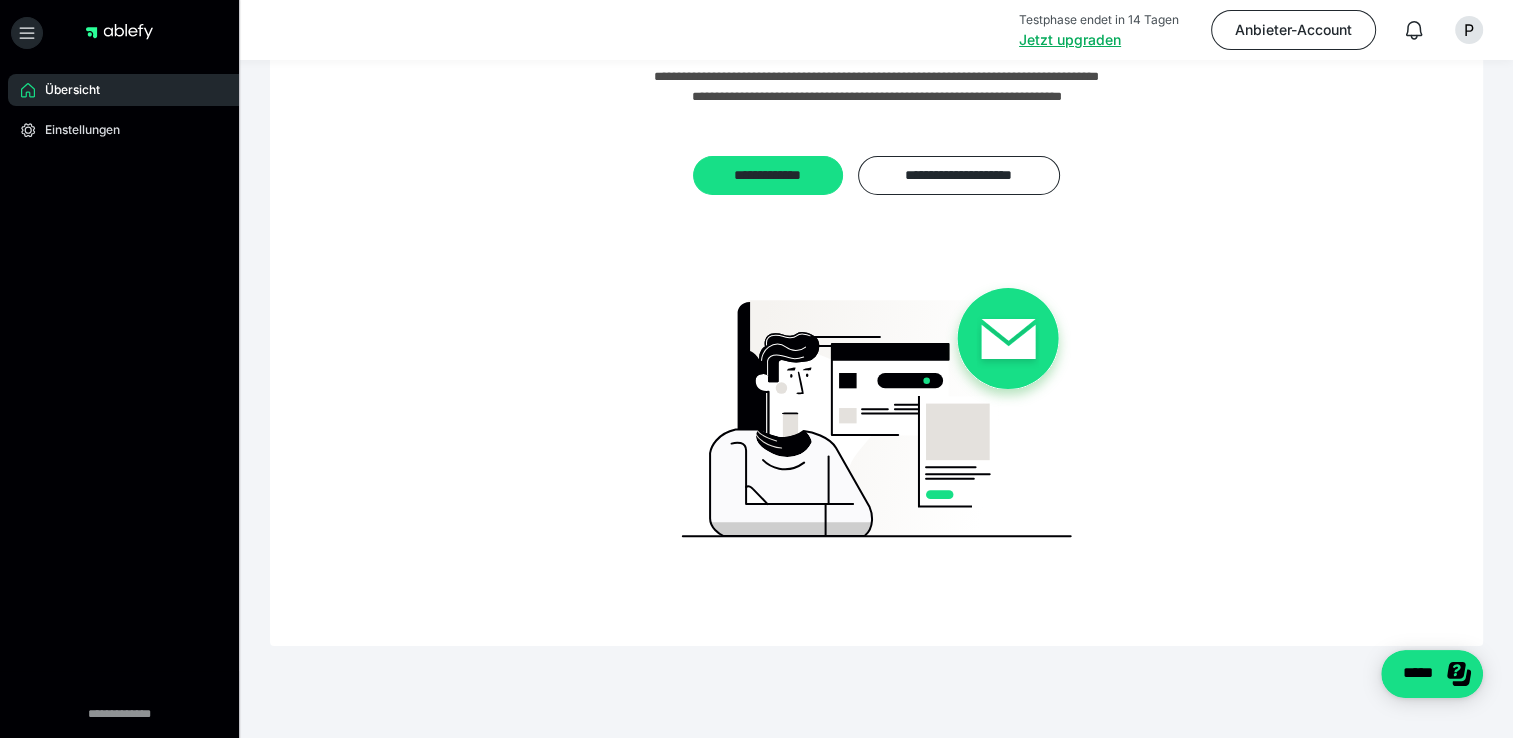 scroll, scrollTop: 0, scrollLeft: 0, axis: both 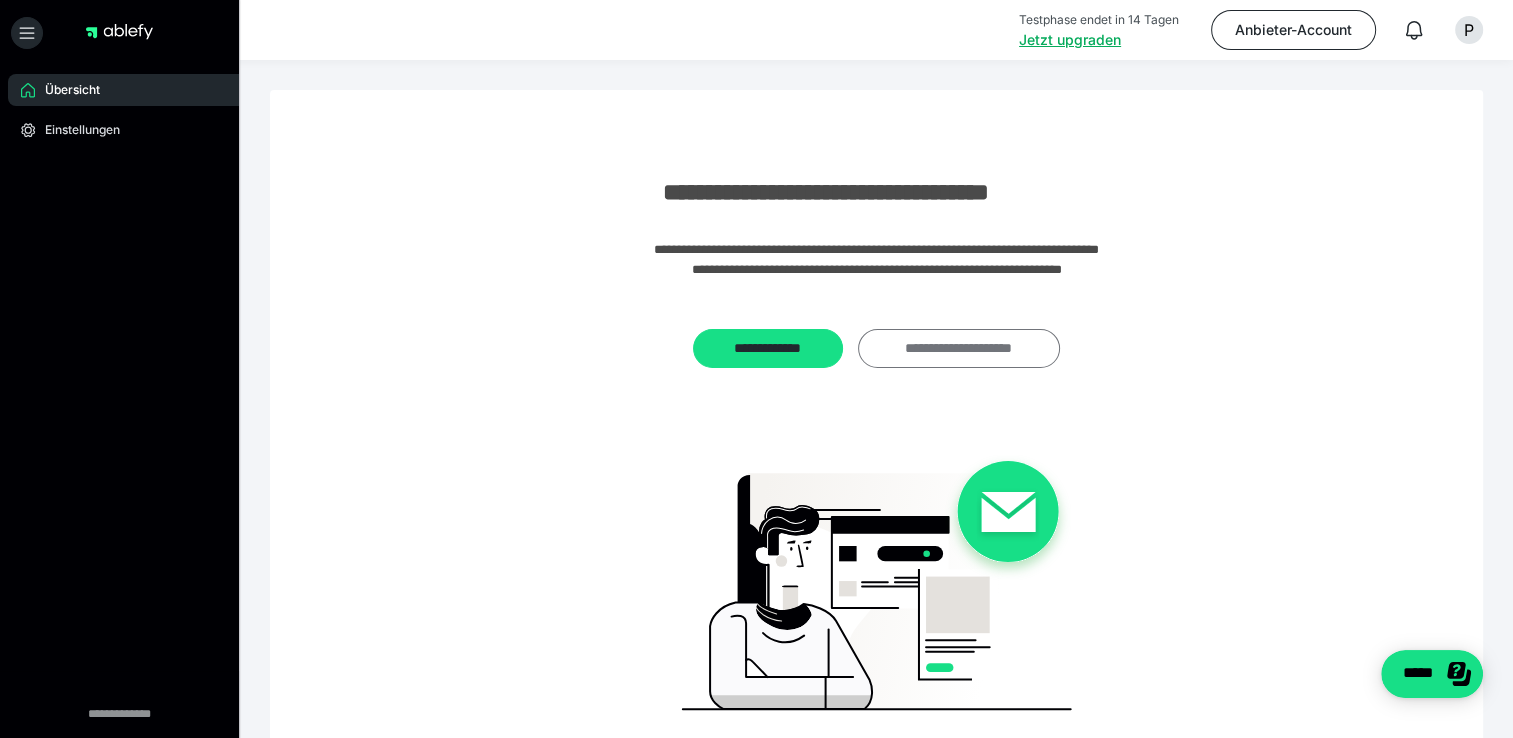 click on "**********" at bounding box center [959, 349] 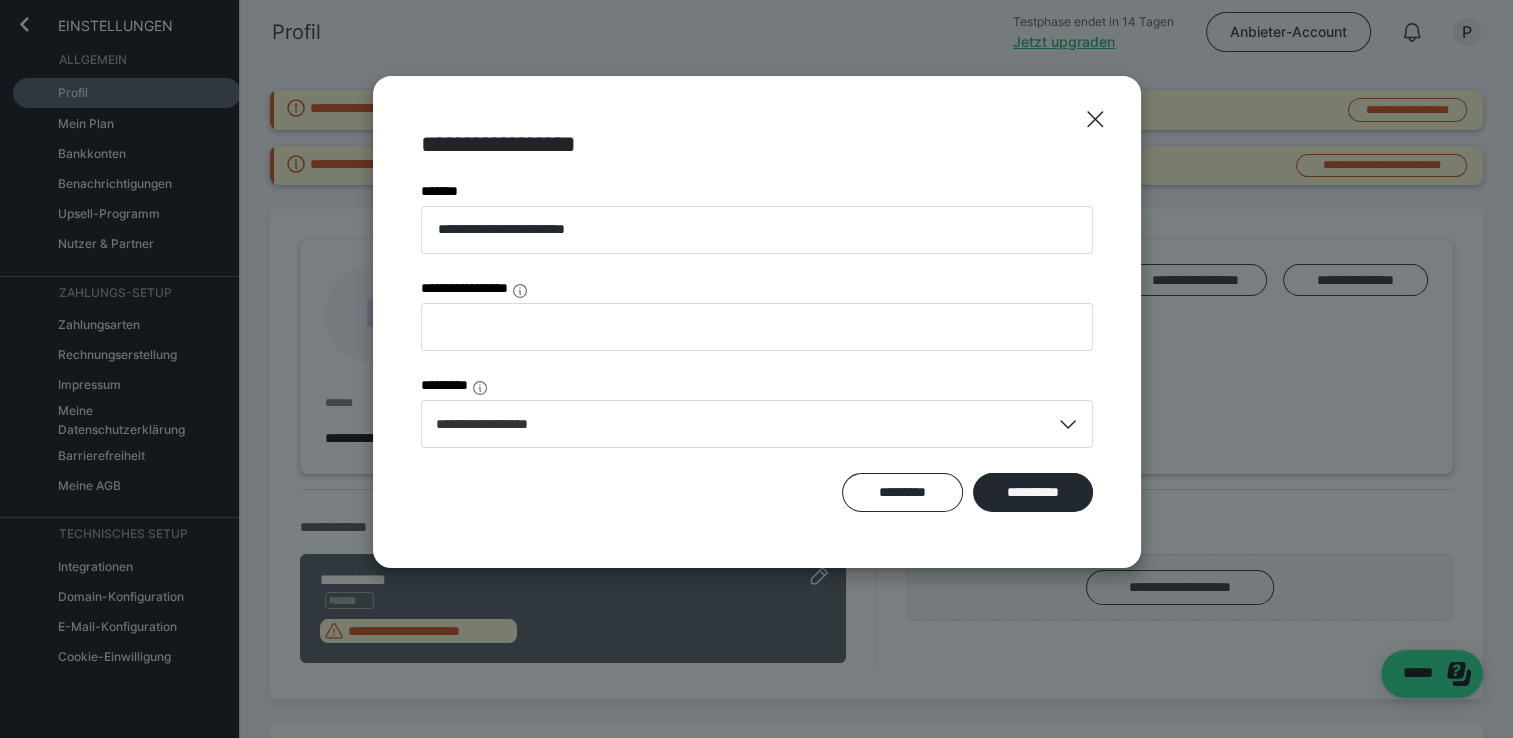 scroll, scrollTop: 0, scrollLeft: 0, axis: both 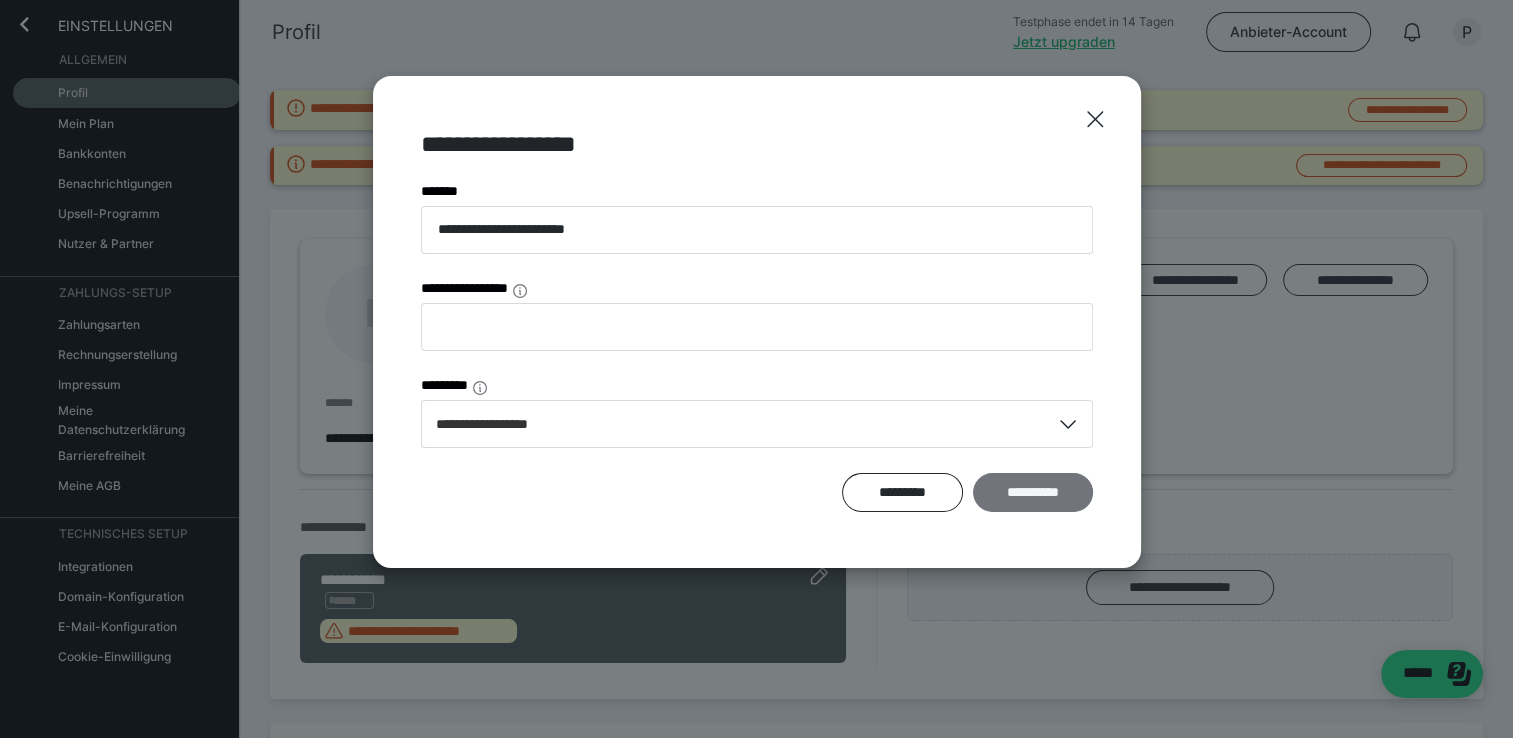 click on "**********" at bounding box center [1033, 493] 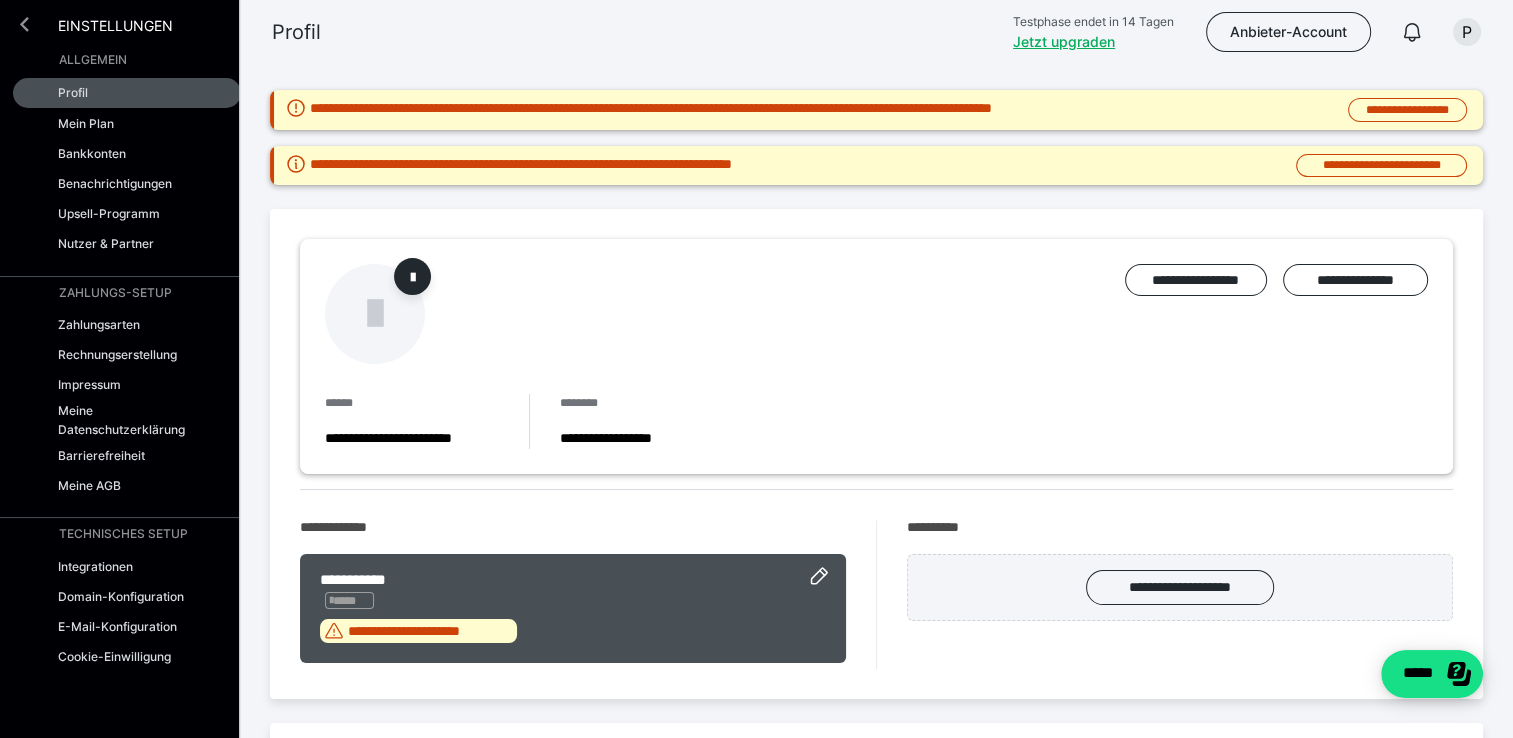 click at bounding box center [24, 24] 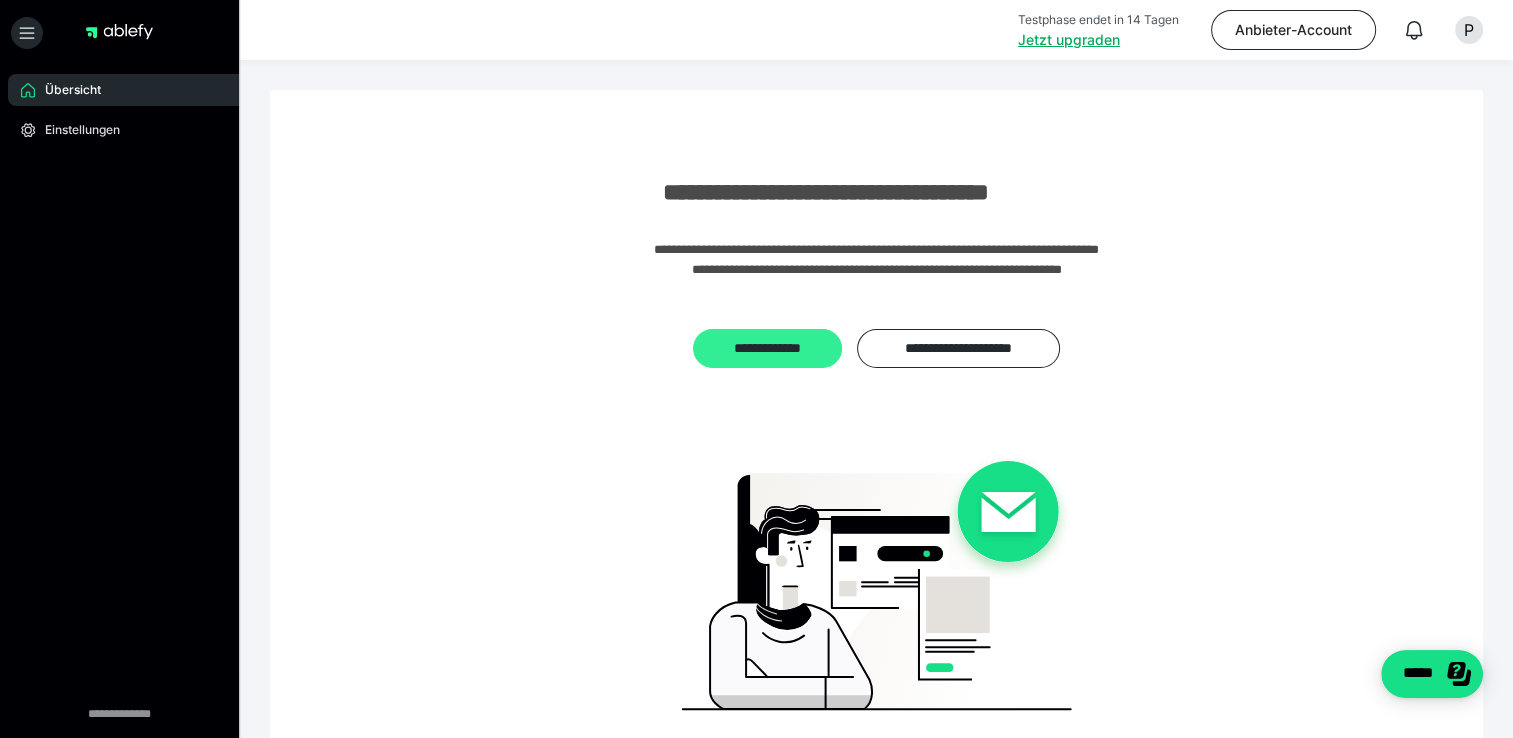 click on "**********" at bounding box center (767, 349) 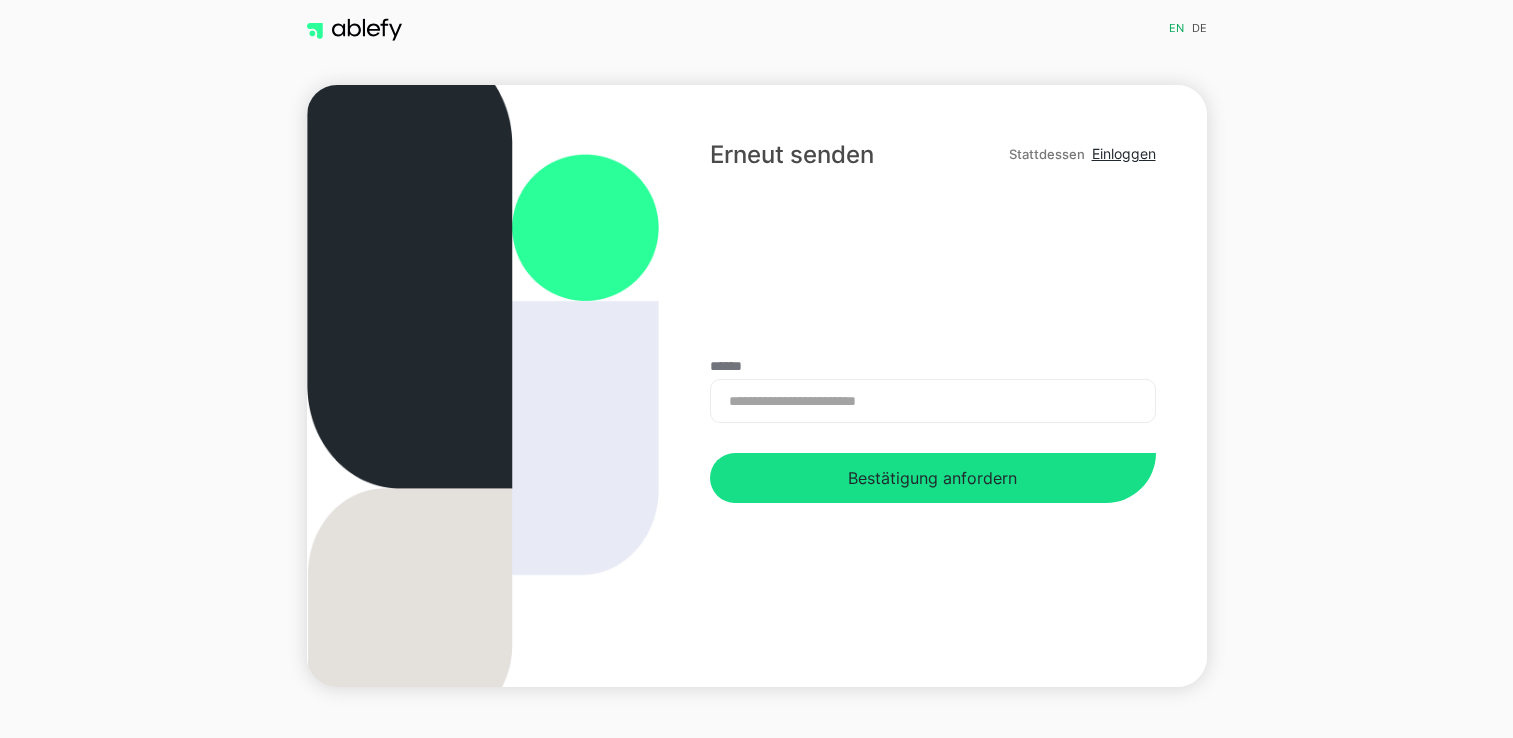 scroll, scrollTop: 0, scrollLeft: 0, axis: both 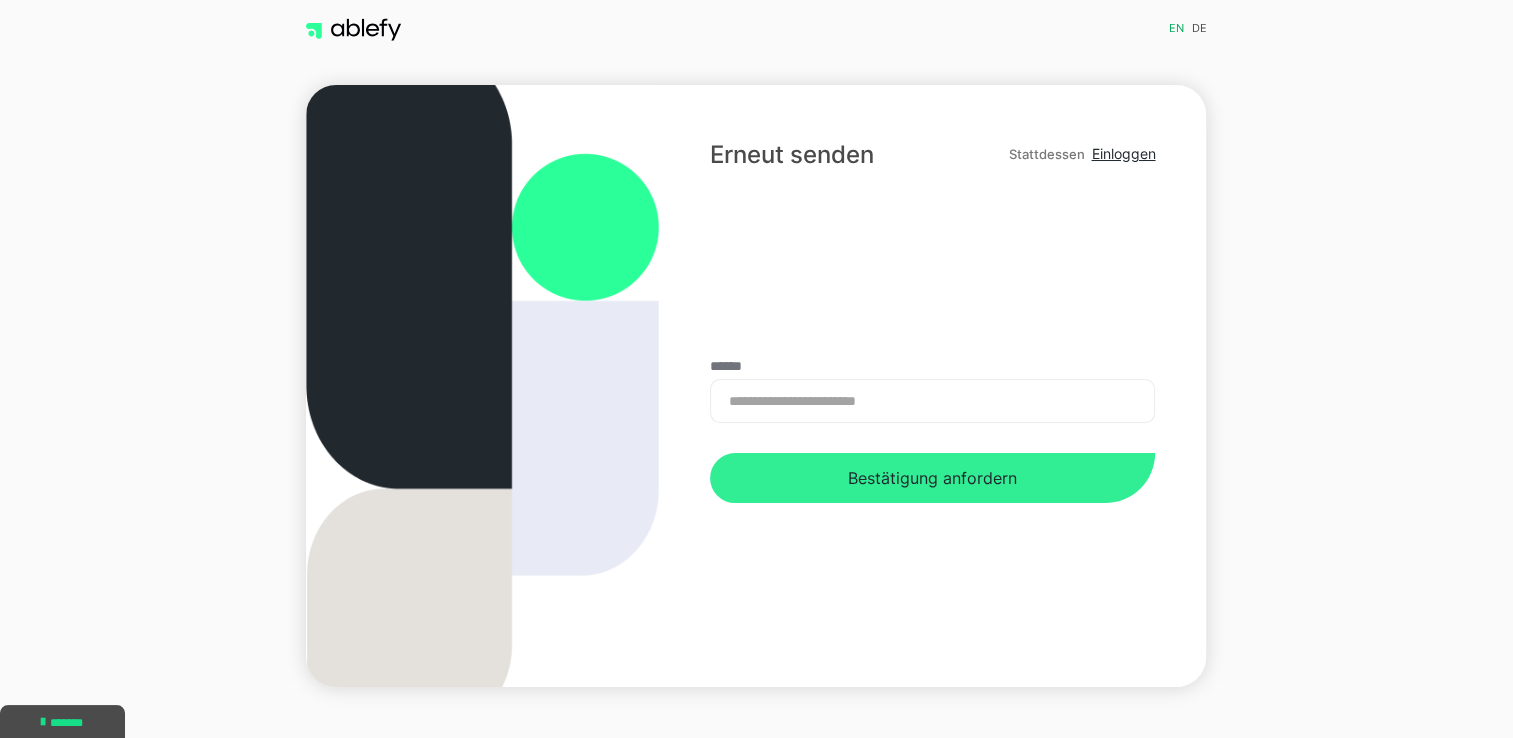 click on "Bestätigung anfordern" at bounding box center [932, 478] 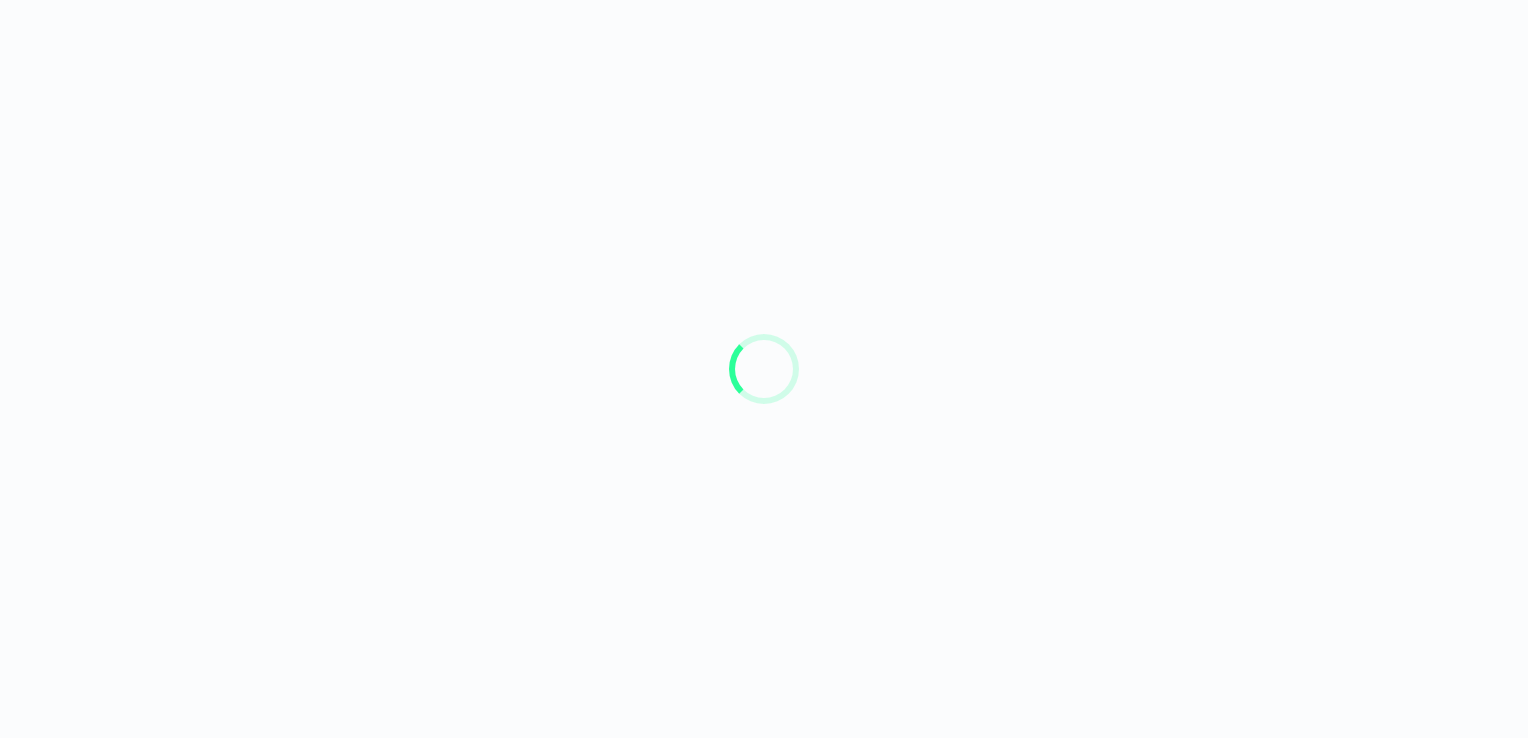 scroll, scrollTop: 0, scrollLeft: 0, axis: both 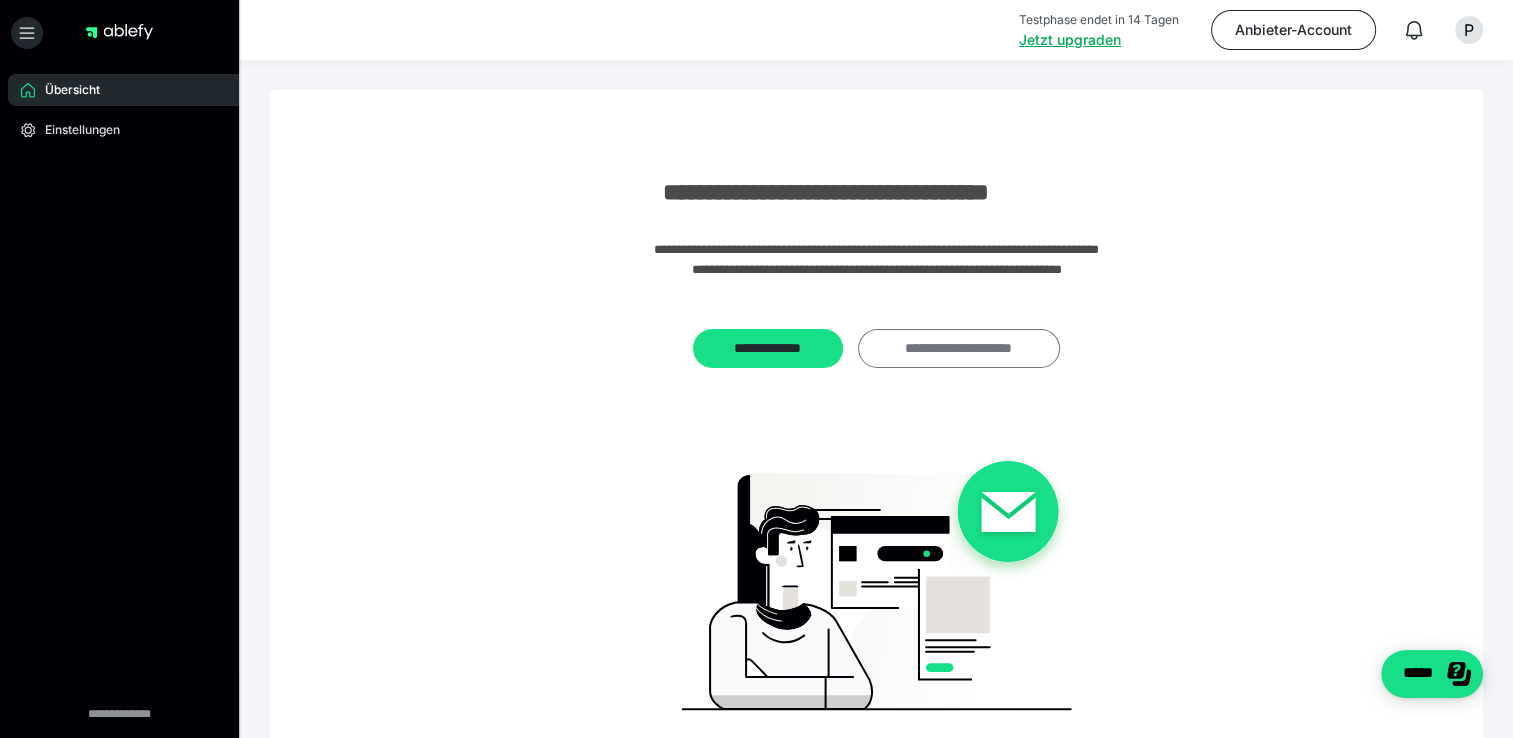 click on "**********" at bounding box center (959, 349) 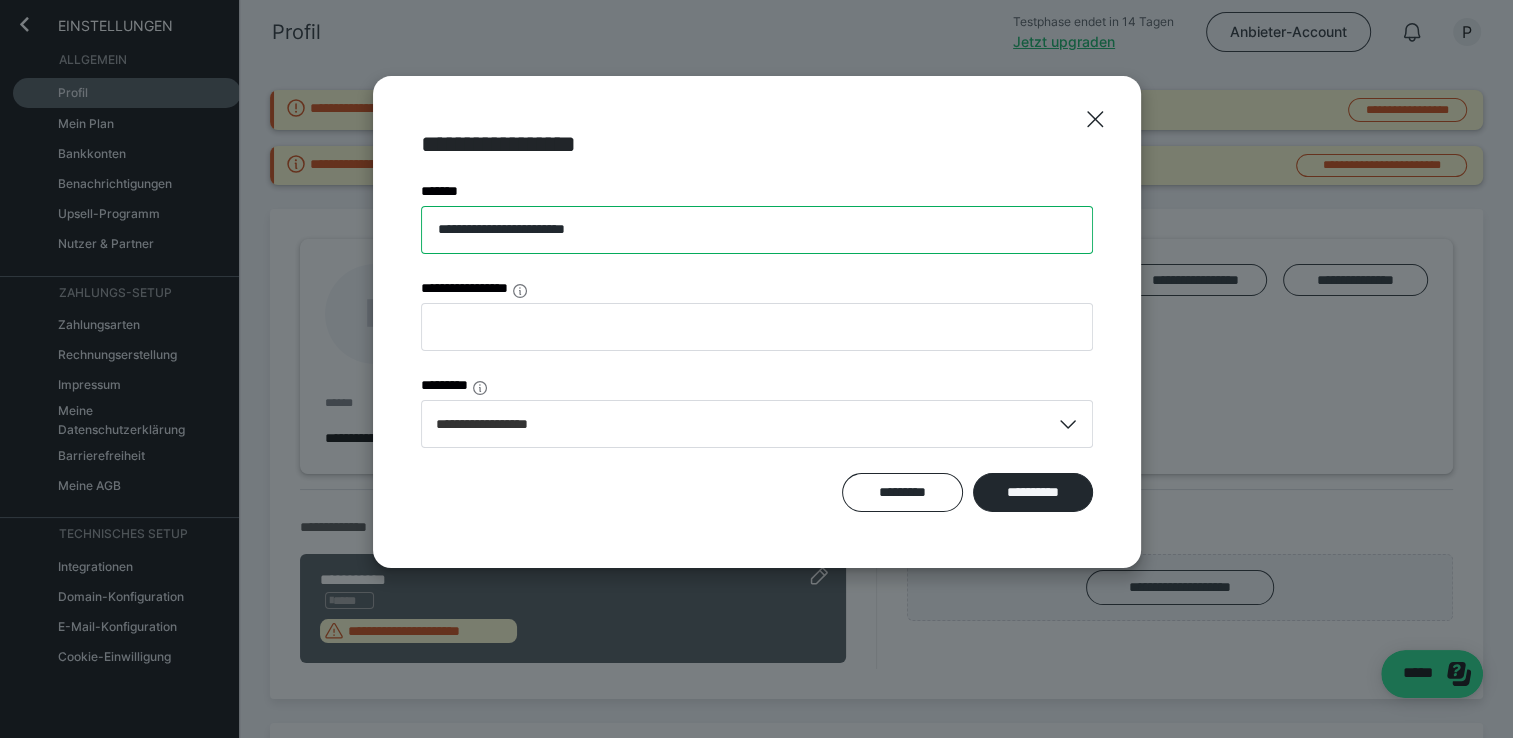 click on "**********" at bounding box center [757, 230] 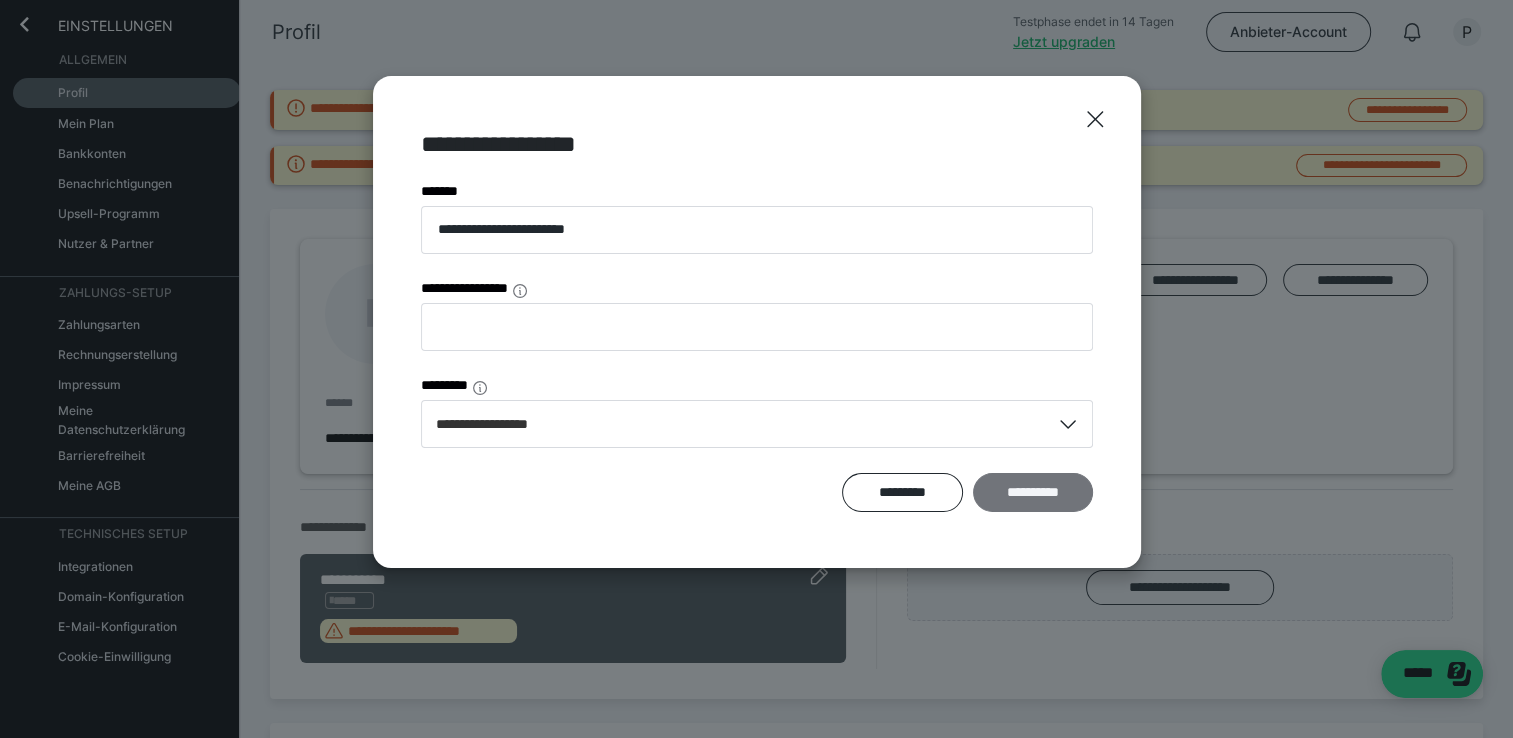 click on "**********" at bounding box center [1033, 493] 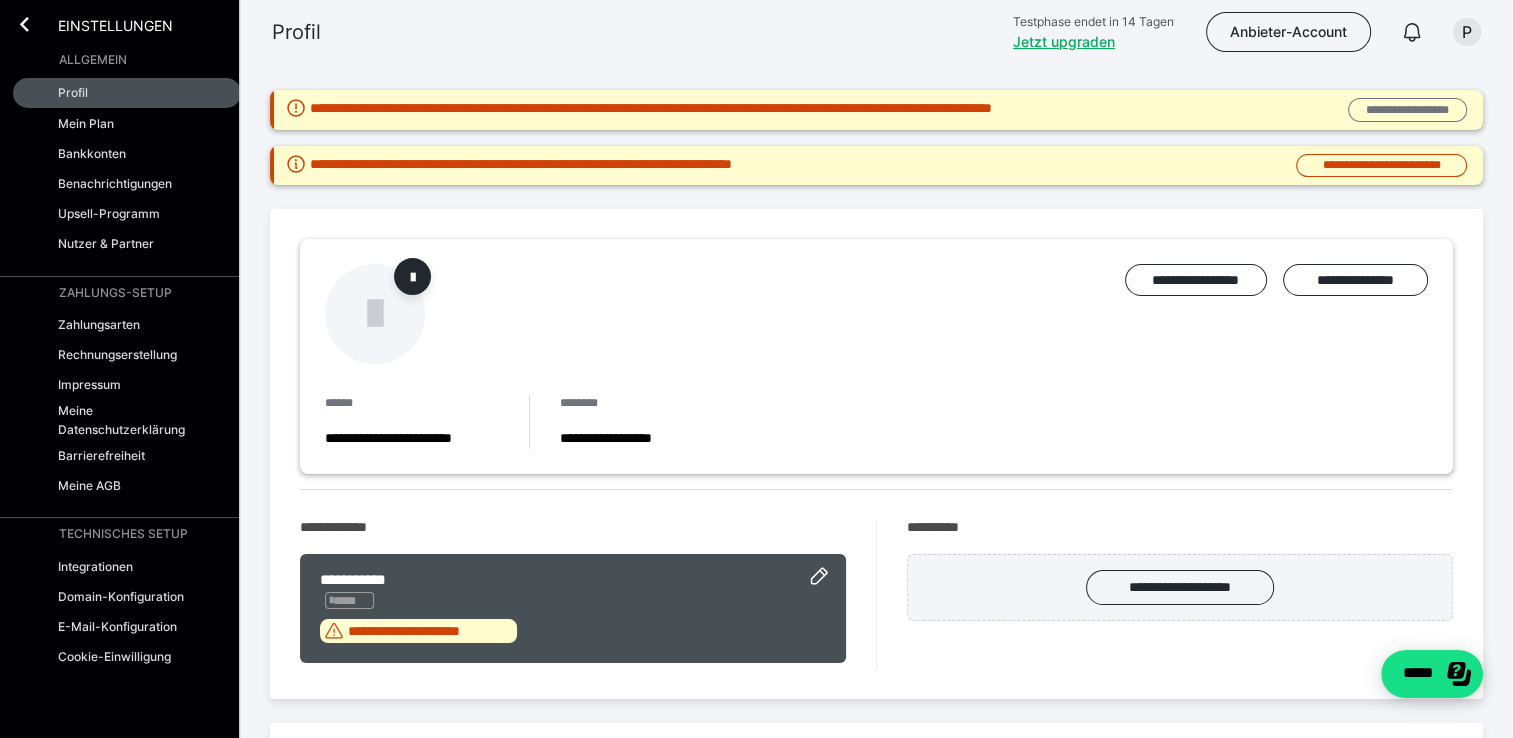 click on "**********" at bounding box center (1407, 110) 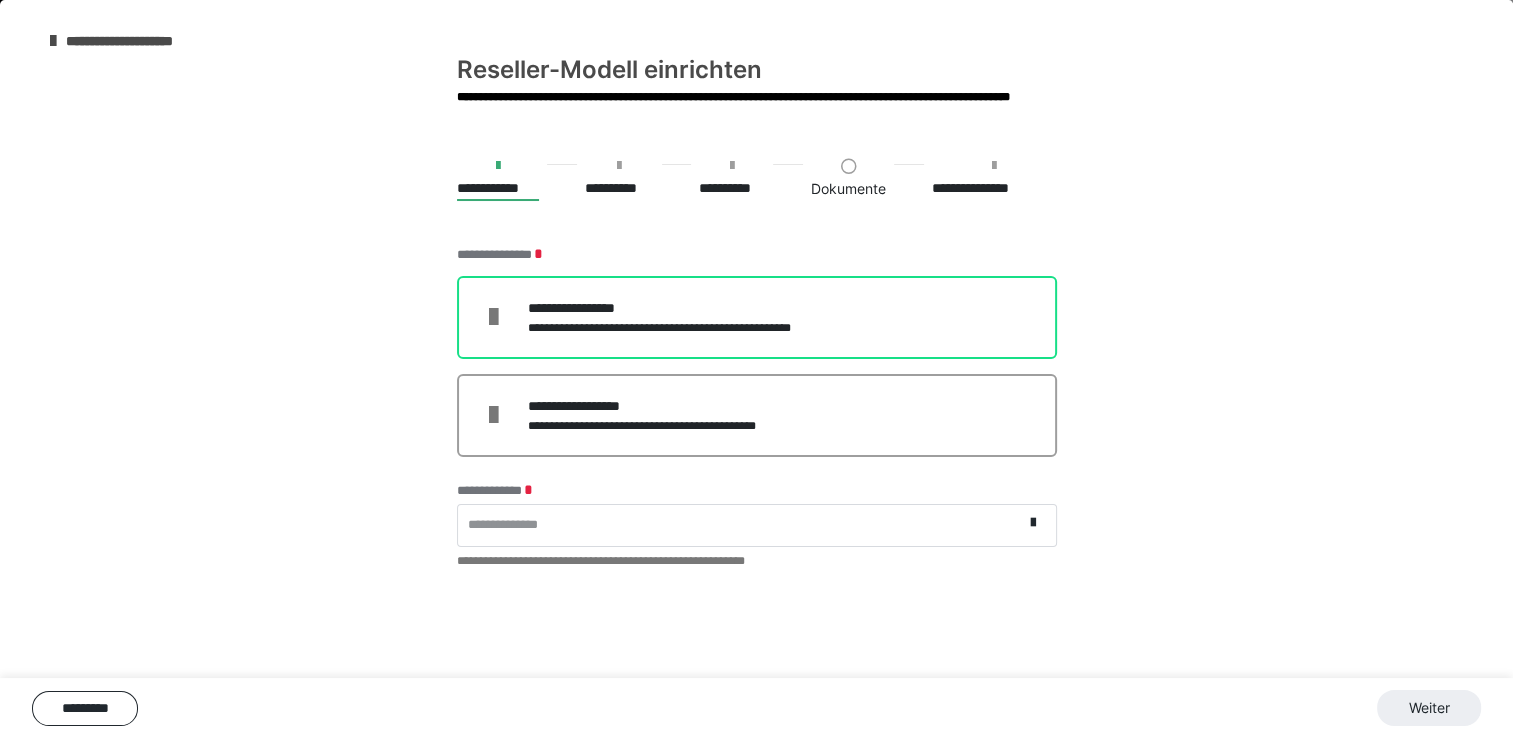 click on "**********" at bounding box center [685, 308] 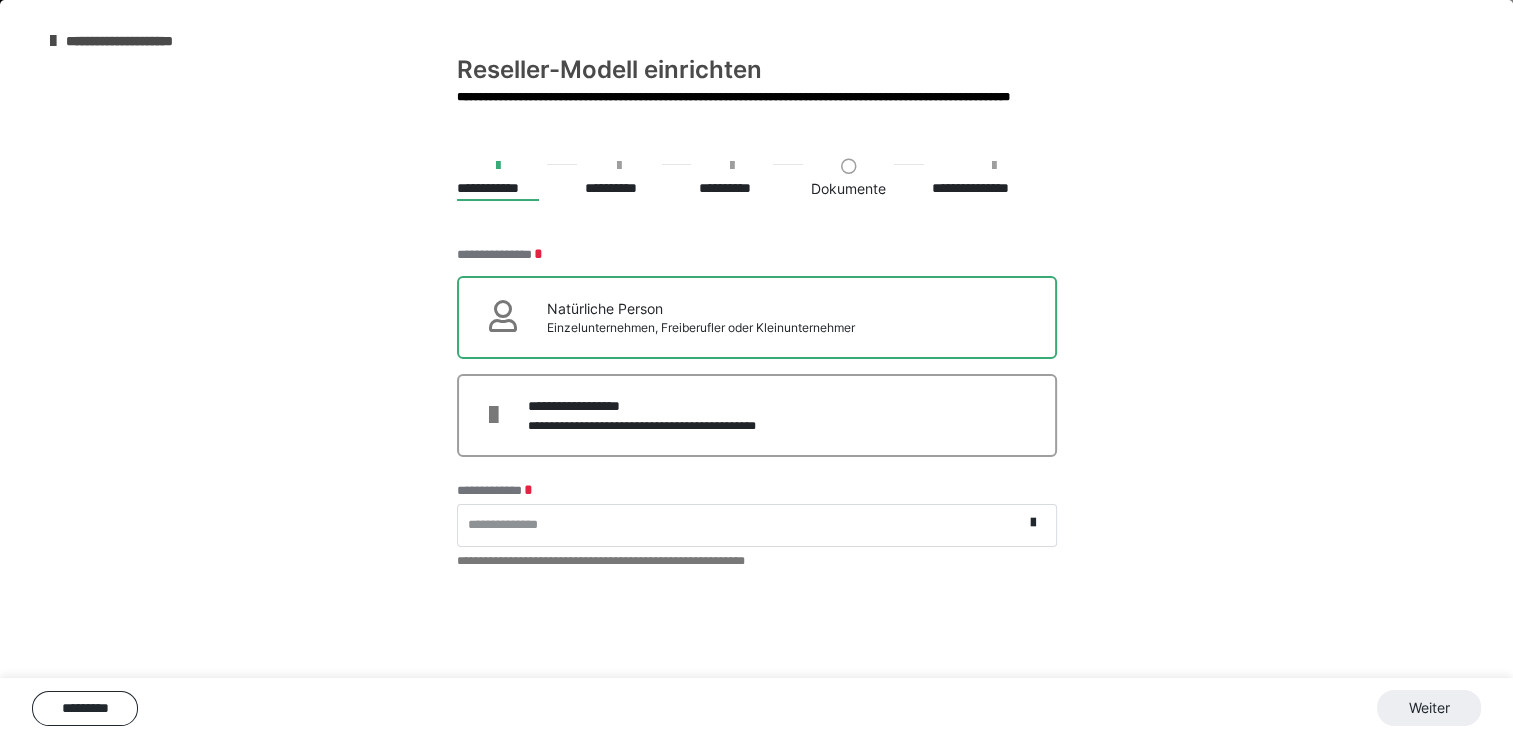 click on "Natürliche Person" at bounding box center (701, 308) 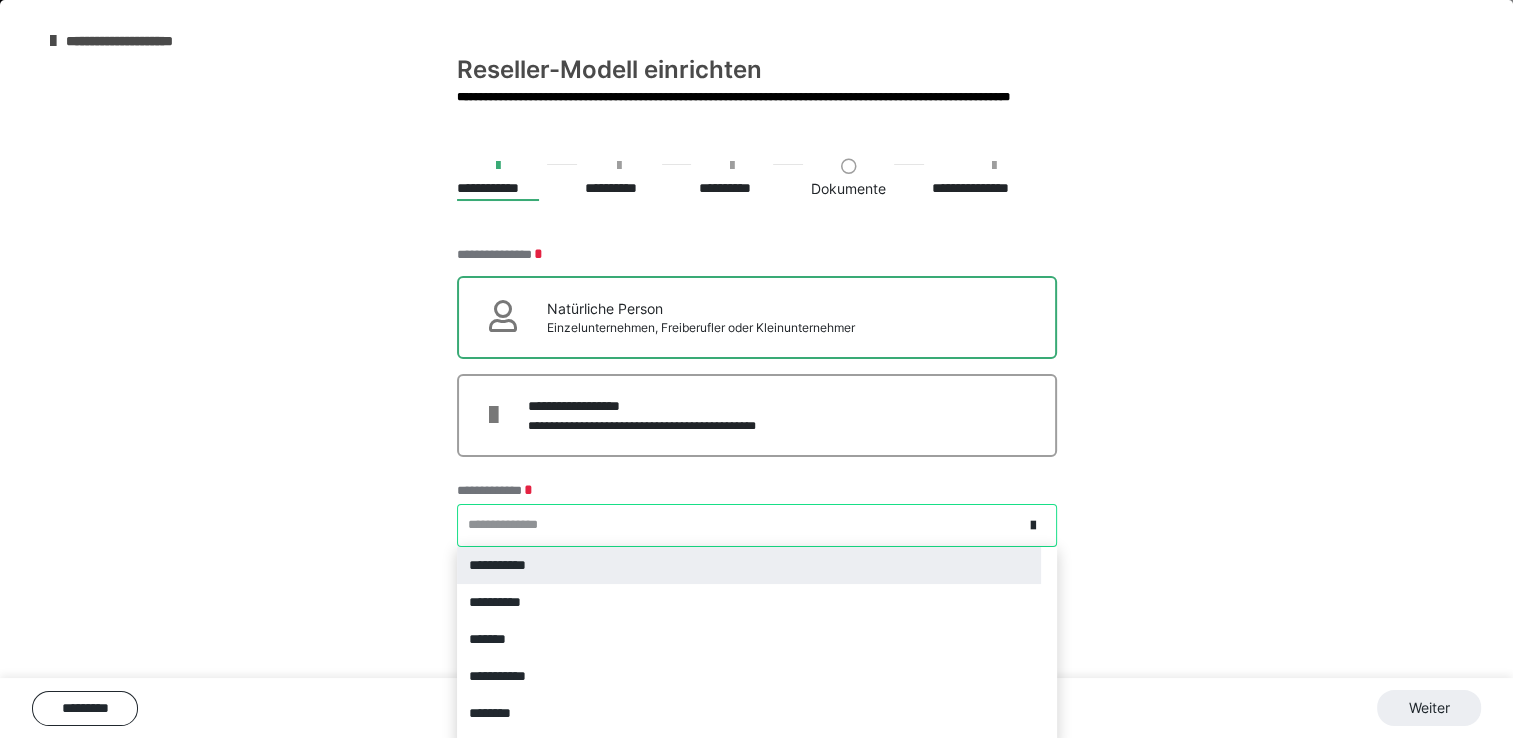 scroll, scrollTop: 6, scrollLeft: 0, axis: vertical 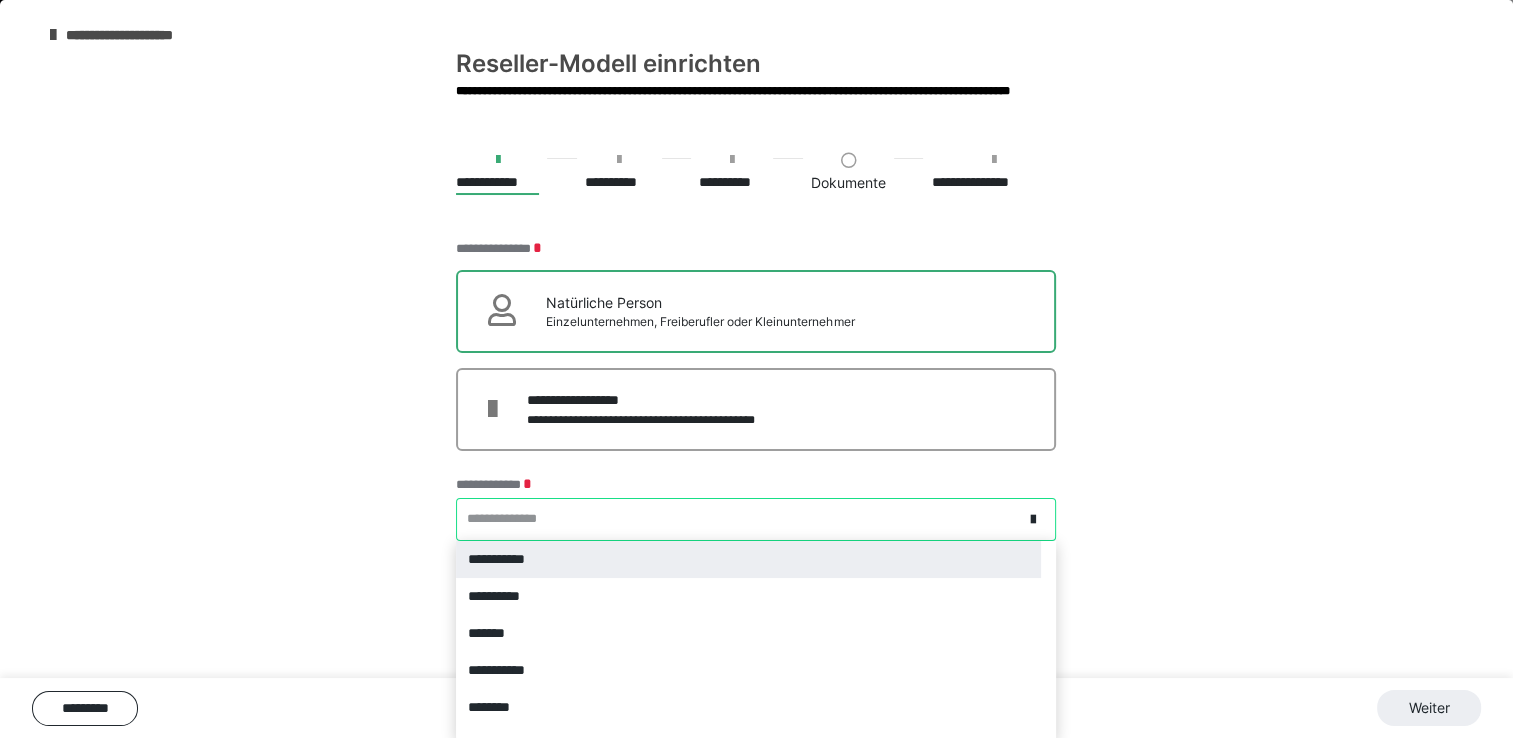 click on "**********" at bounding box center (739, 519) 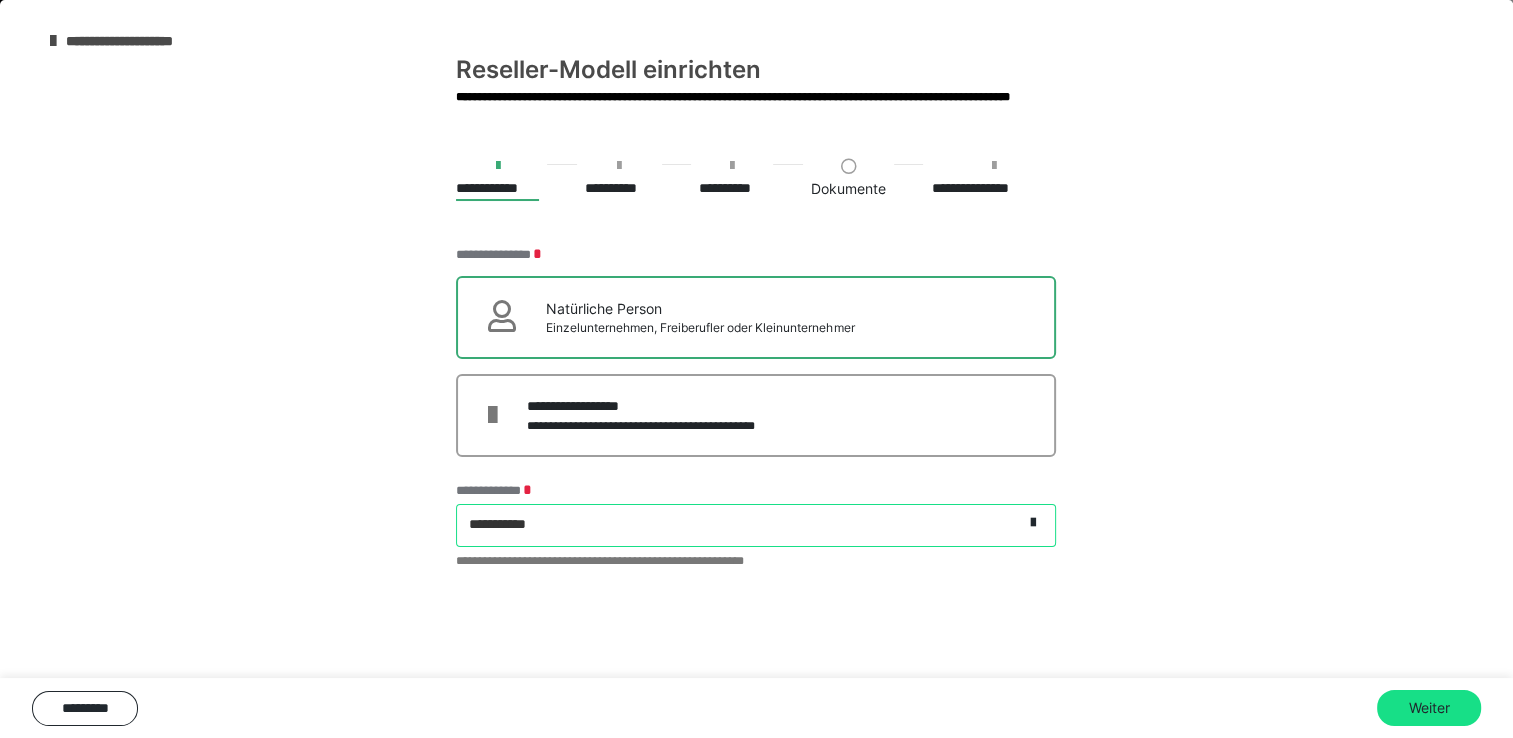 scroll, scrollTop: 0, scrollLeft: 0, axis: both 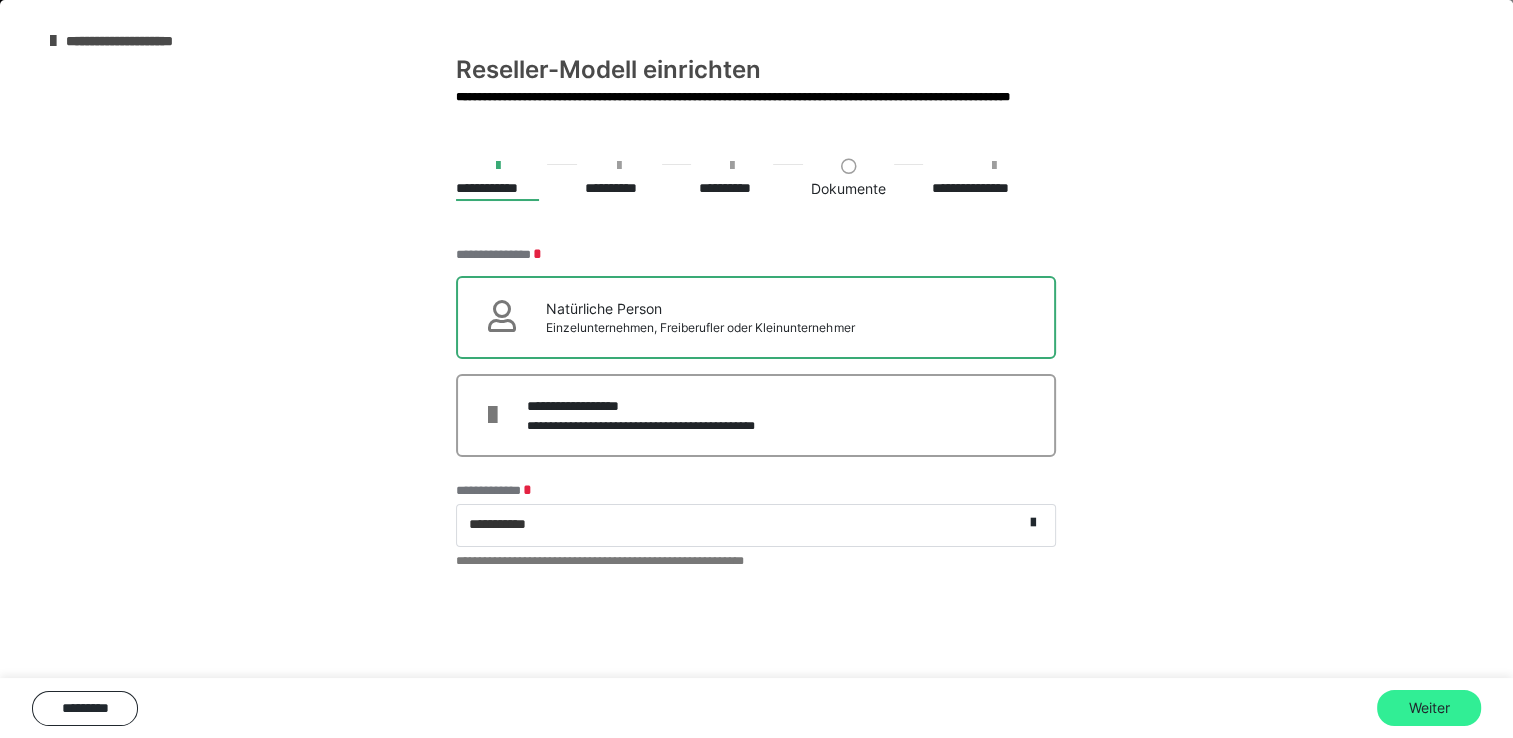 click on "Weiter" at bounding box center (1429, 708) 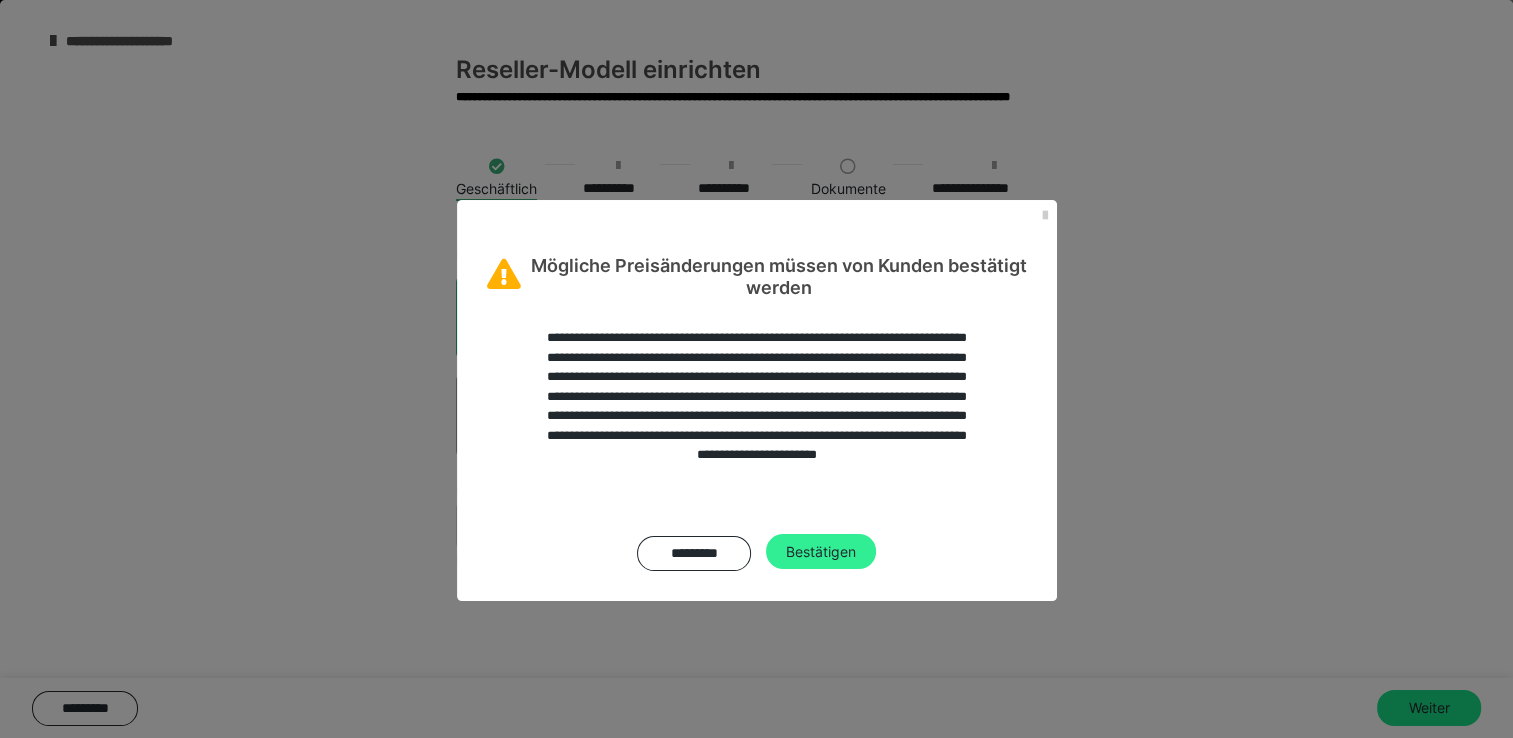 click on "Bestätigen" at bounding box center (821, 552) 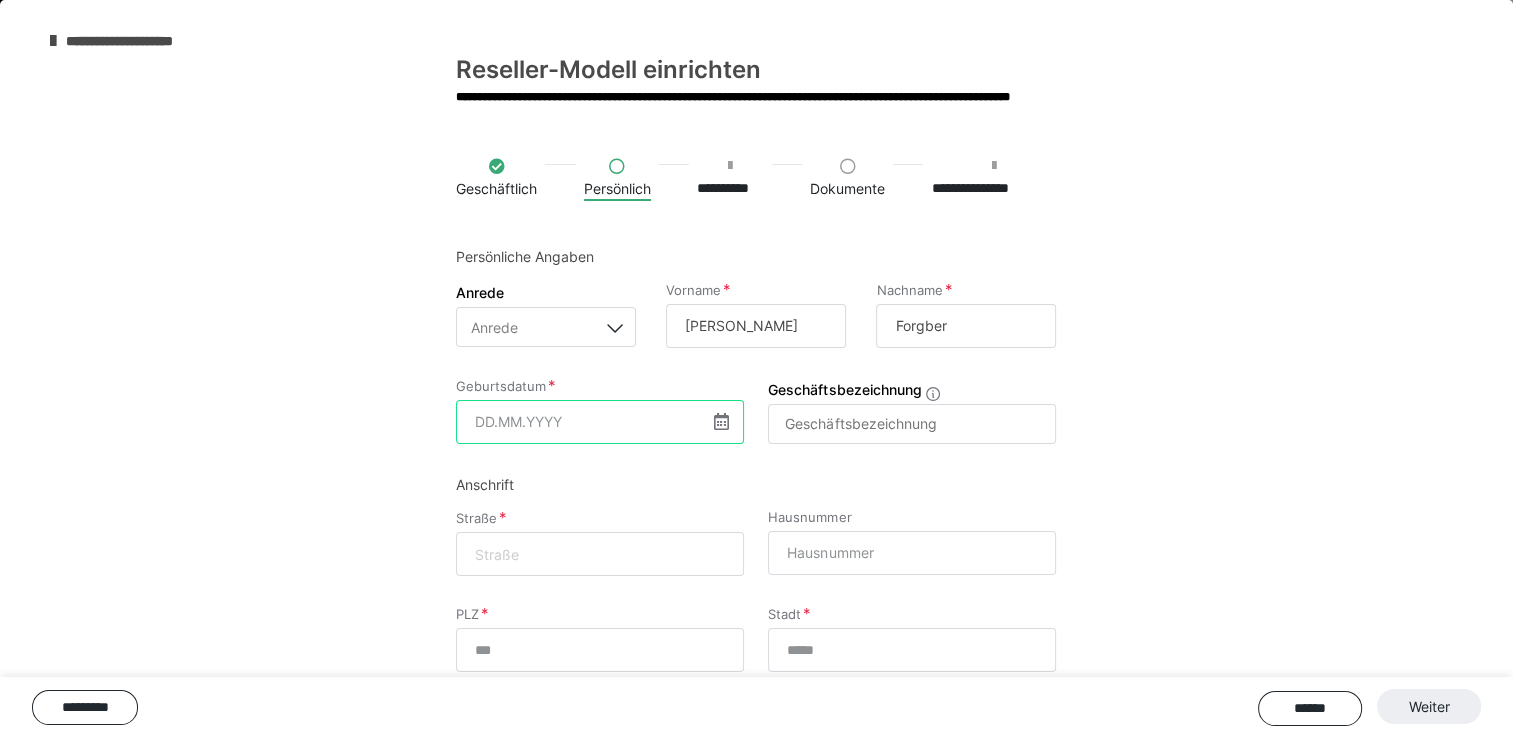 click at bounding box center [600, 422] 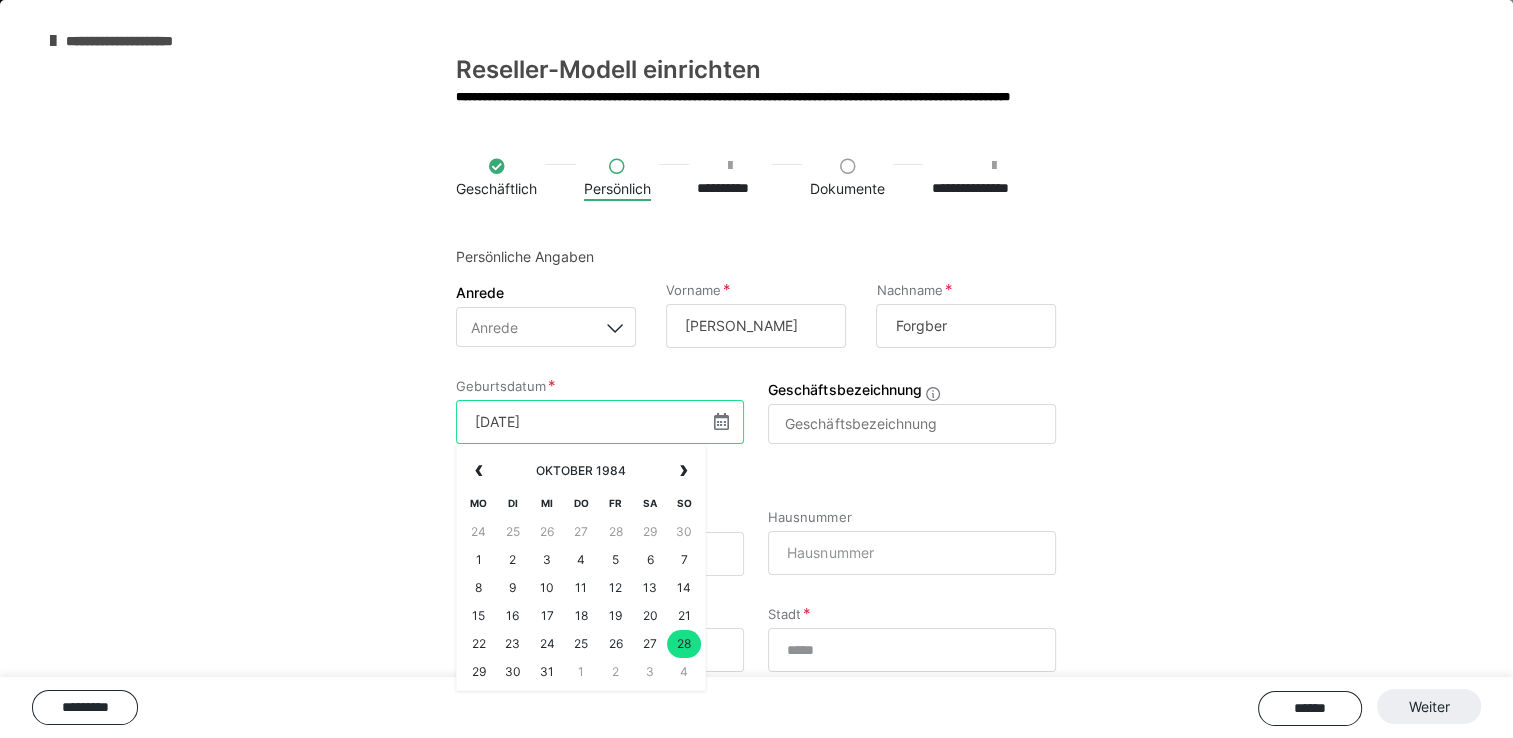 type on "28.10.1984" 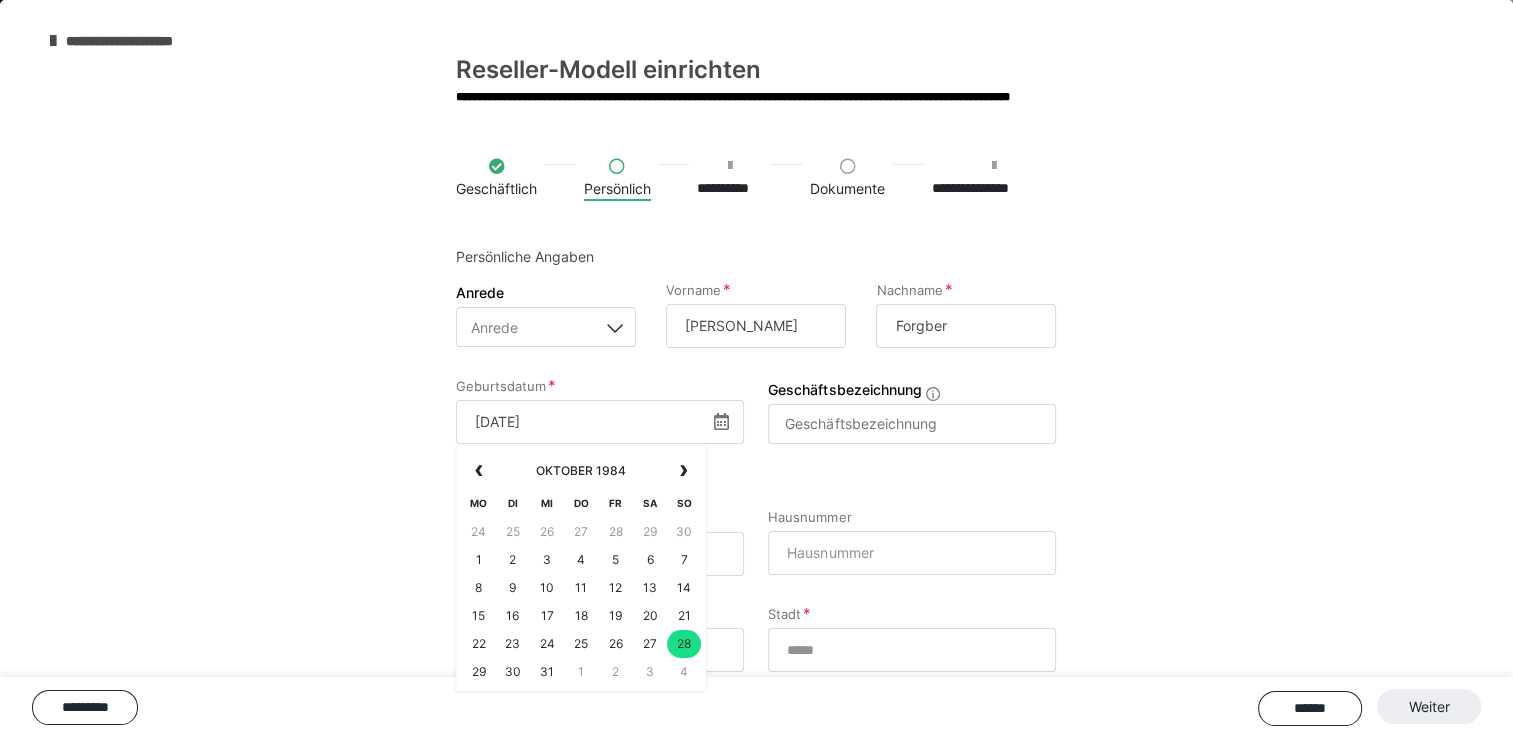 click on "28" at bounding box center [684, 644] 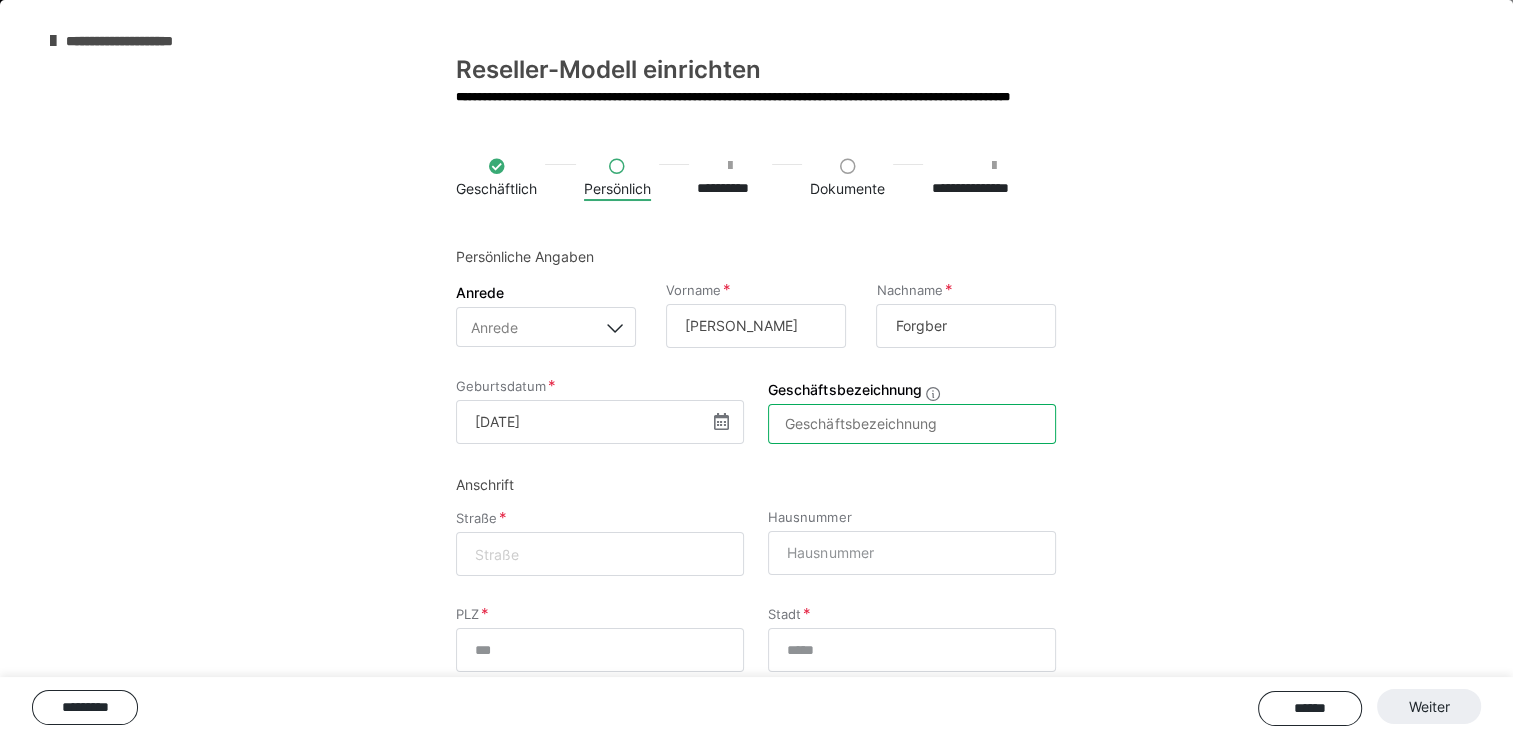click on "Geschäftsbezeichnung" at bounding box center (912, 424) 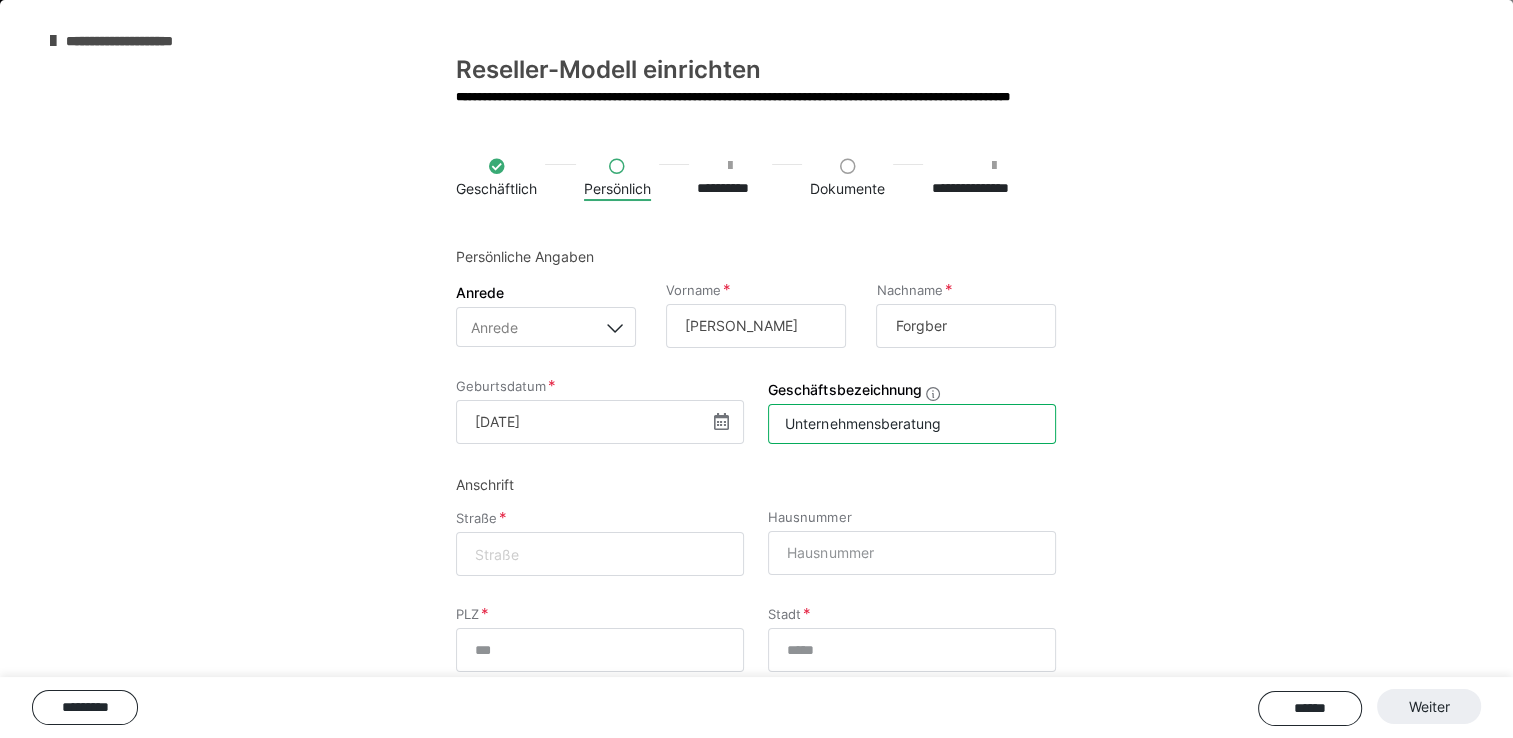 type on "Unternehmensberatung" 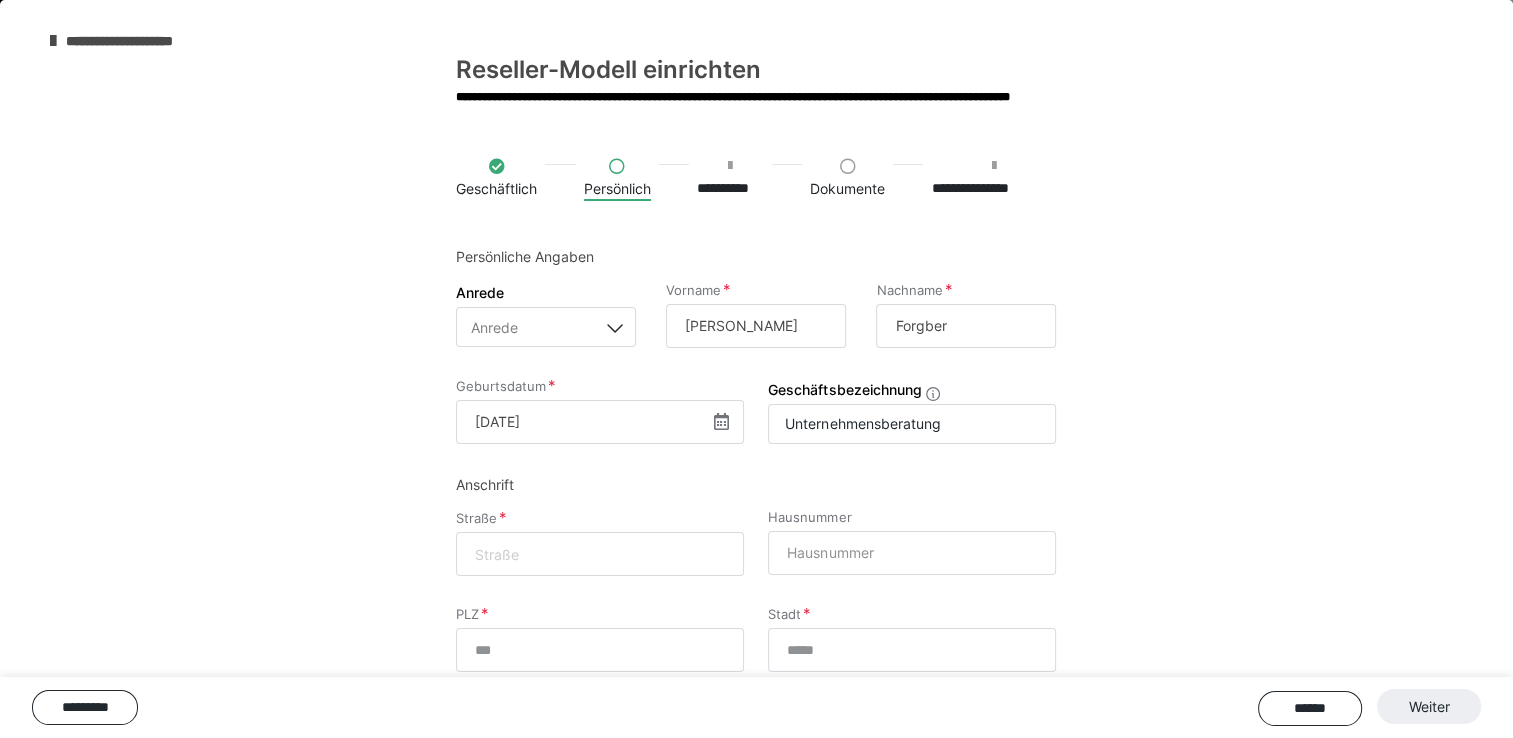 click at bounding box center [600, 554] 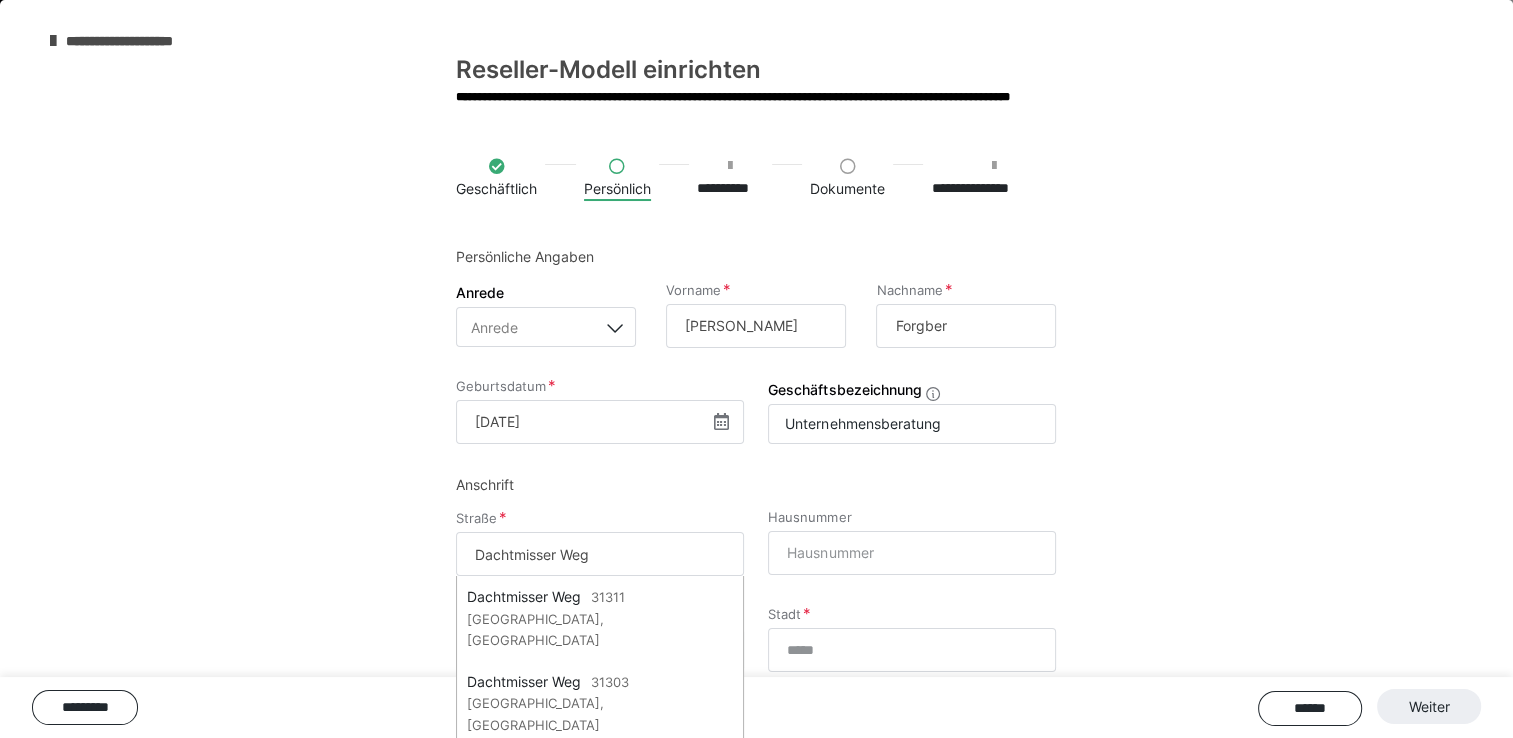 type on "Dachtmisser Weg" 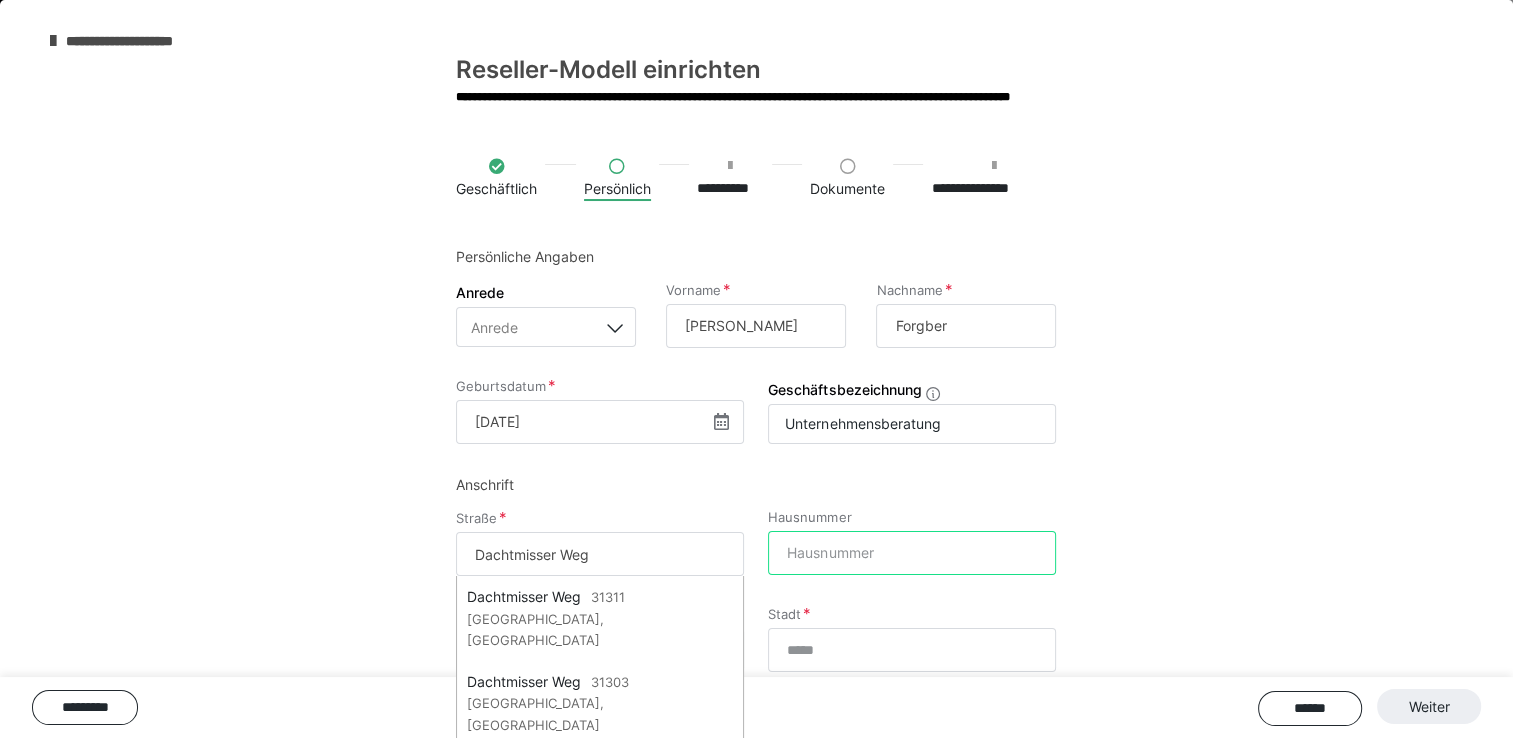 click on "Hausnummer" at bounding box center [912, 553] 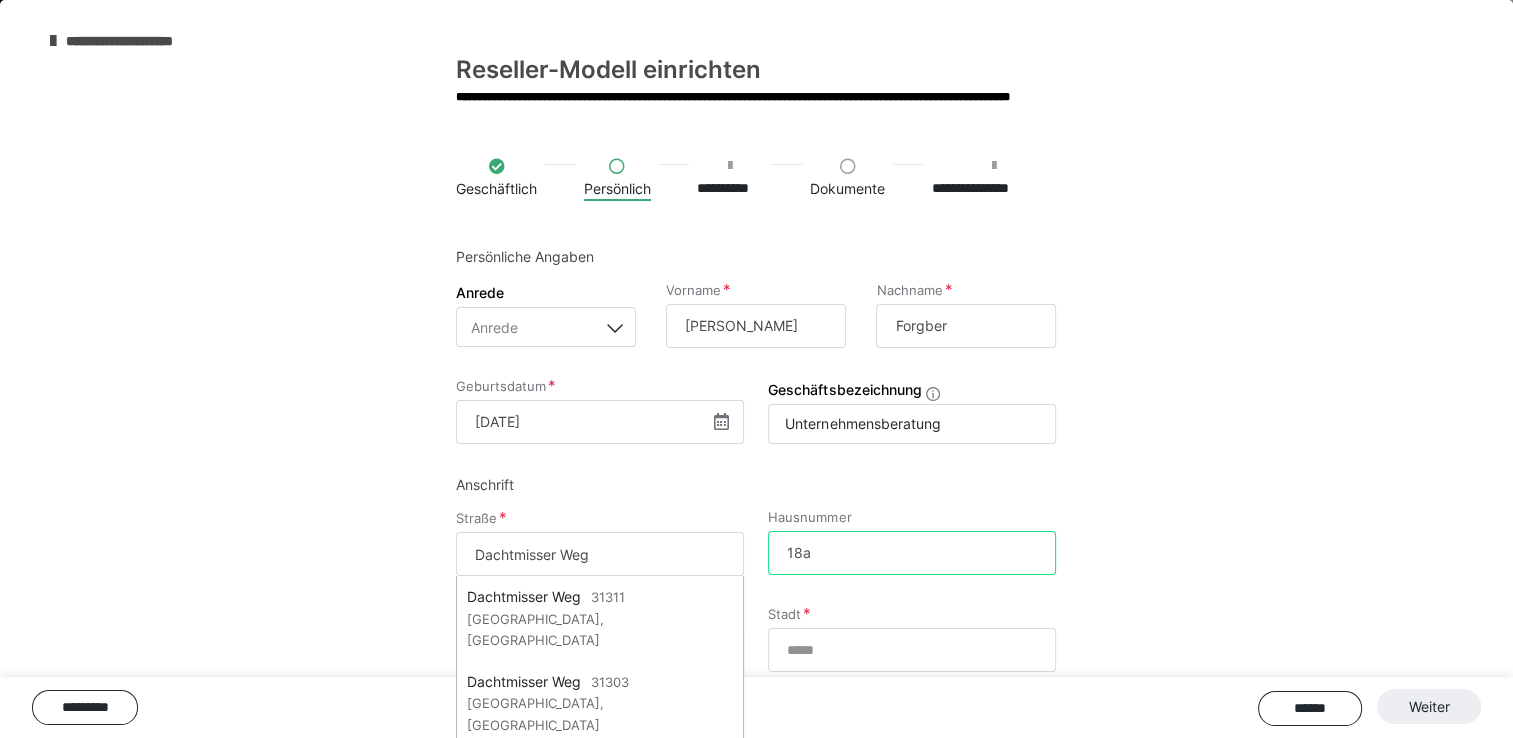 type on "18a" 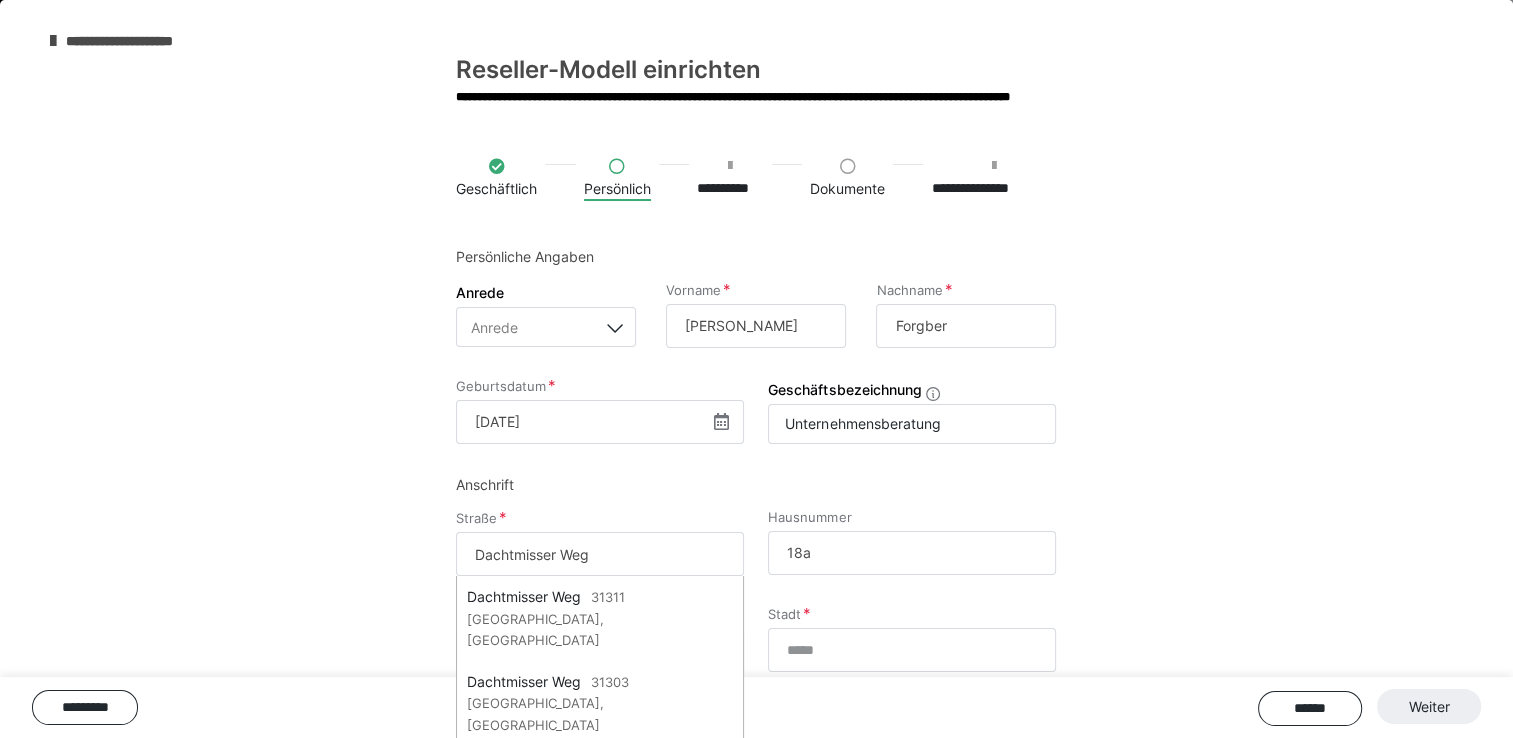 click on "PLZ Stadt" at bounding box center [756, 654] 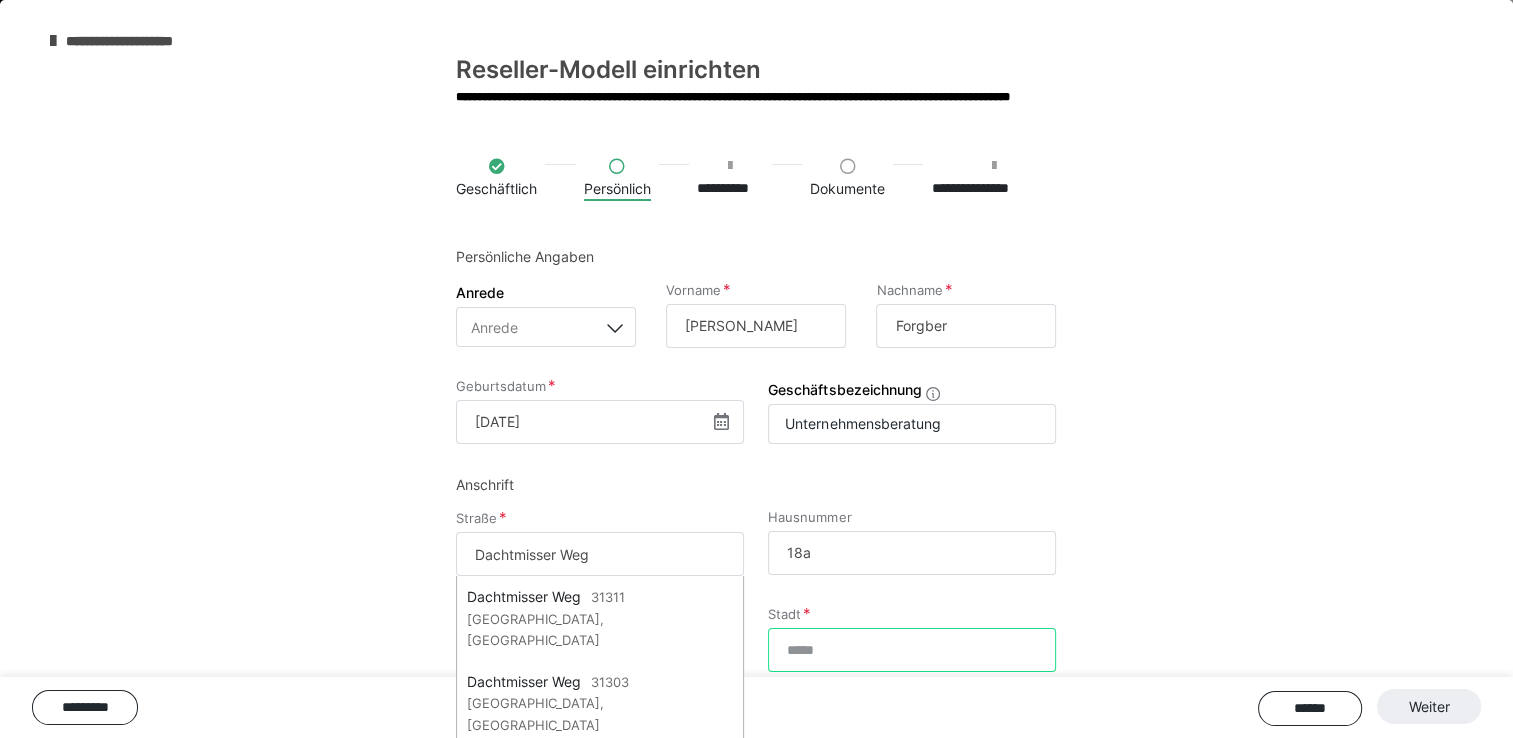 click on "Stadt" at bounding box center [912, 650] 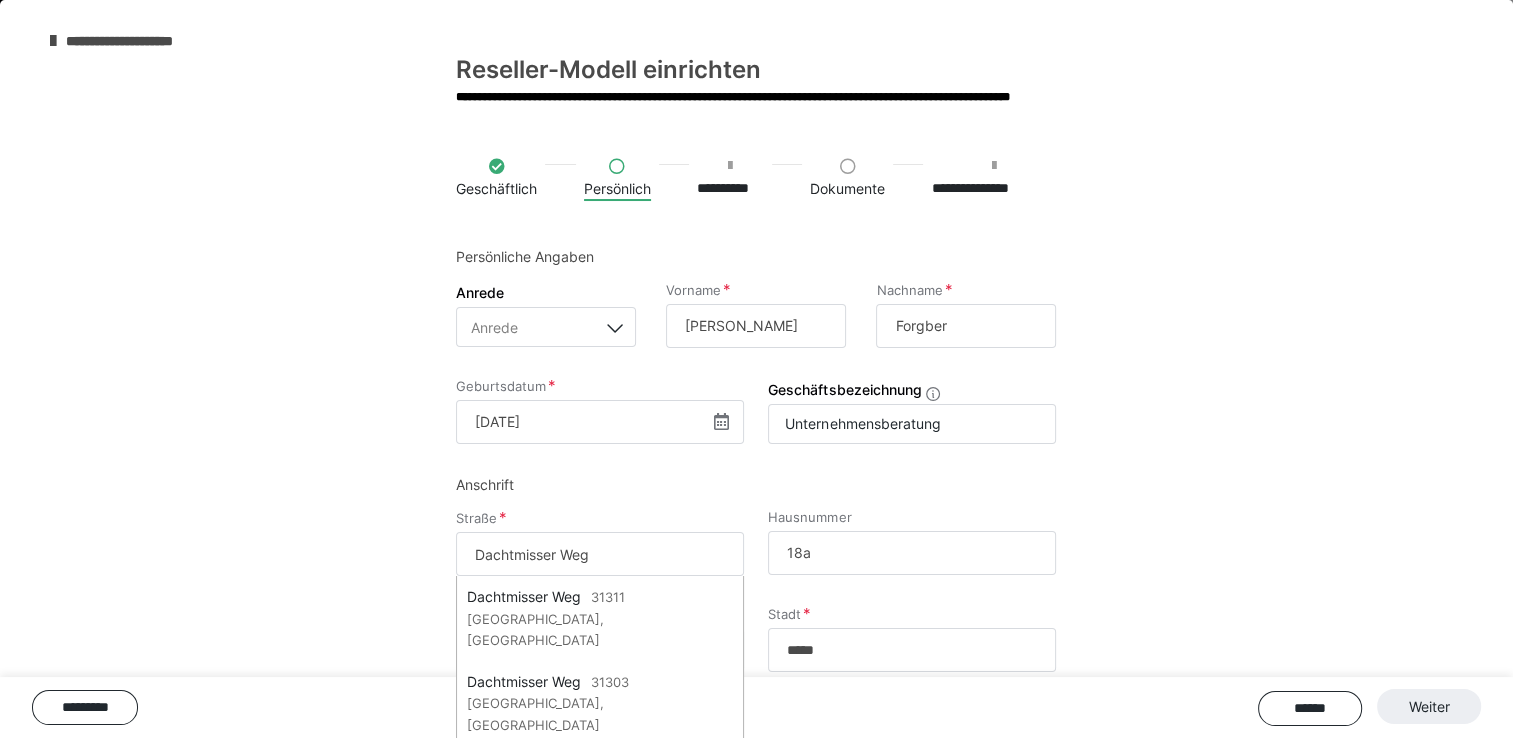 type on "***" 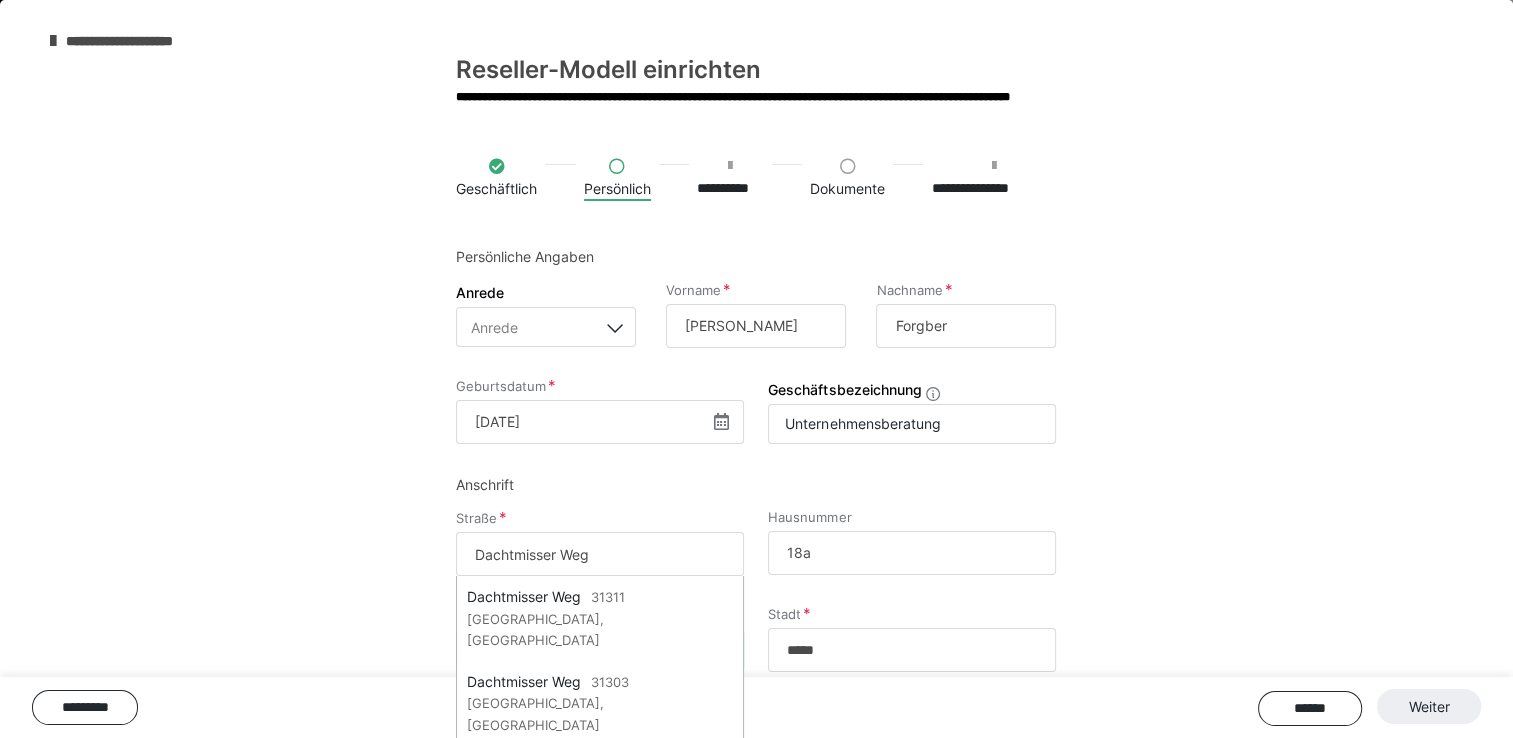 type on "*****" 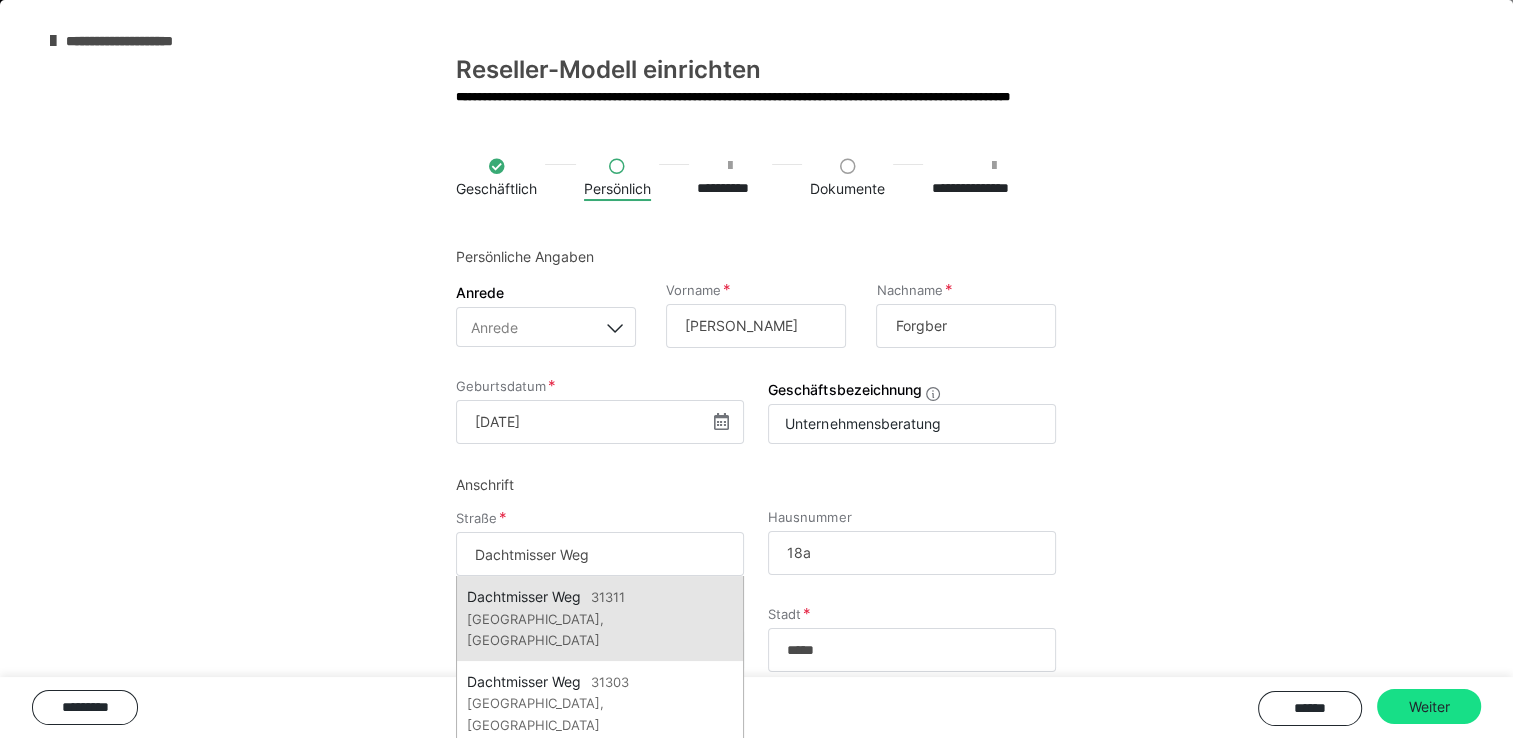 click on "31311 Uetze, Deutschland" at bounding box center (546, 618) 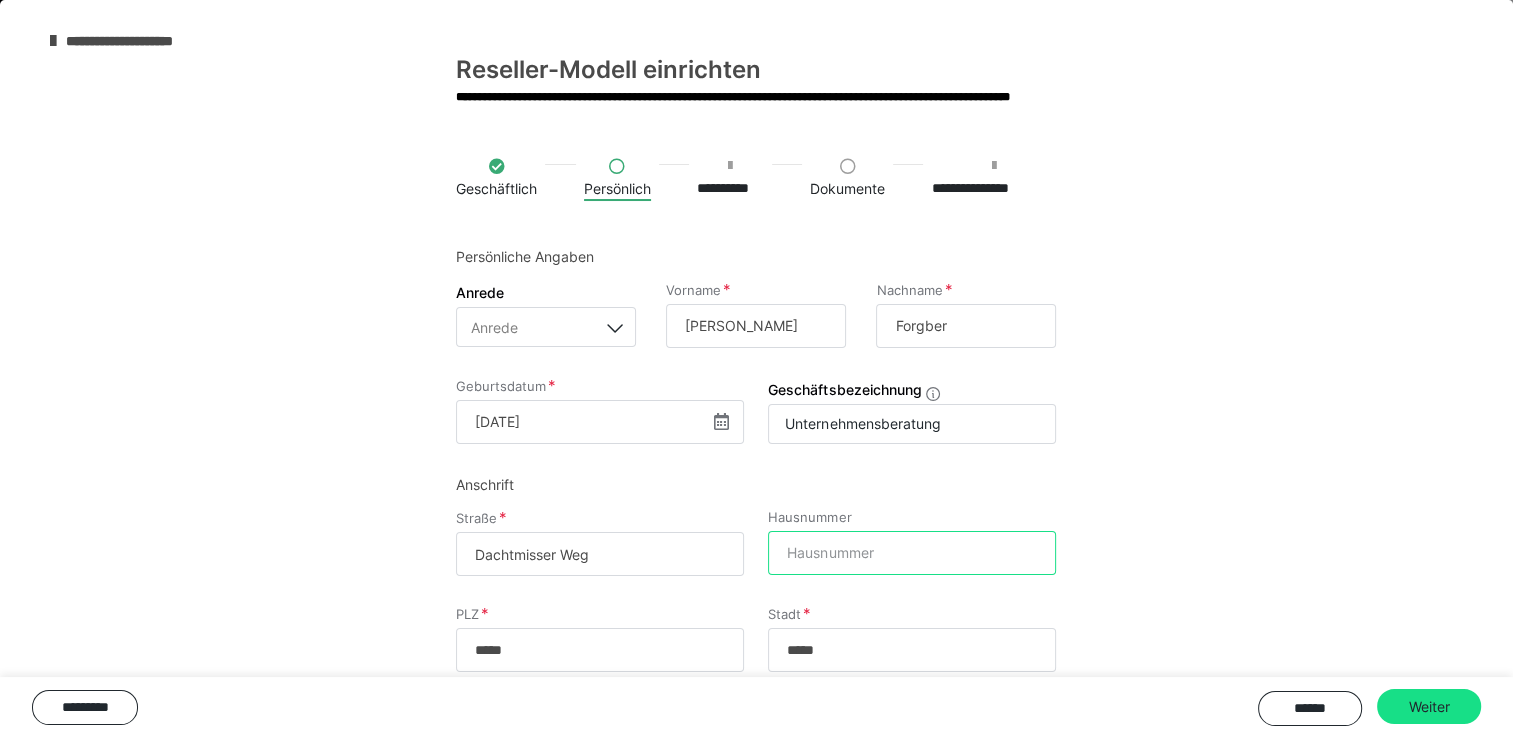 click on "Hausnummer" at bounding box center (912, 553) 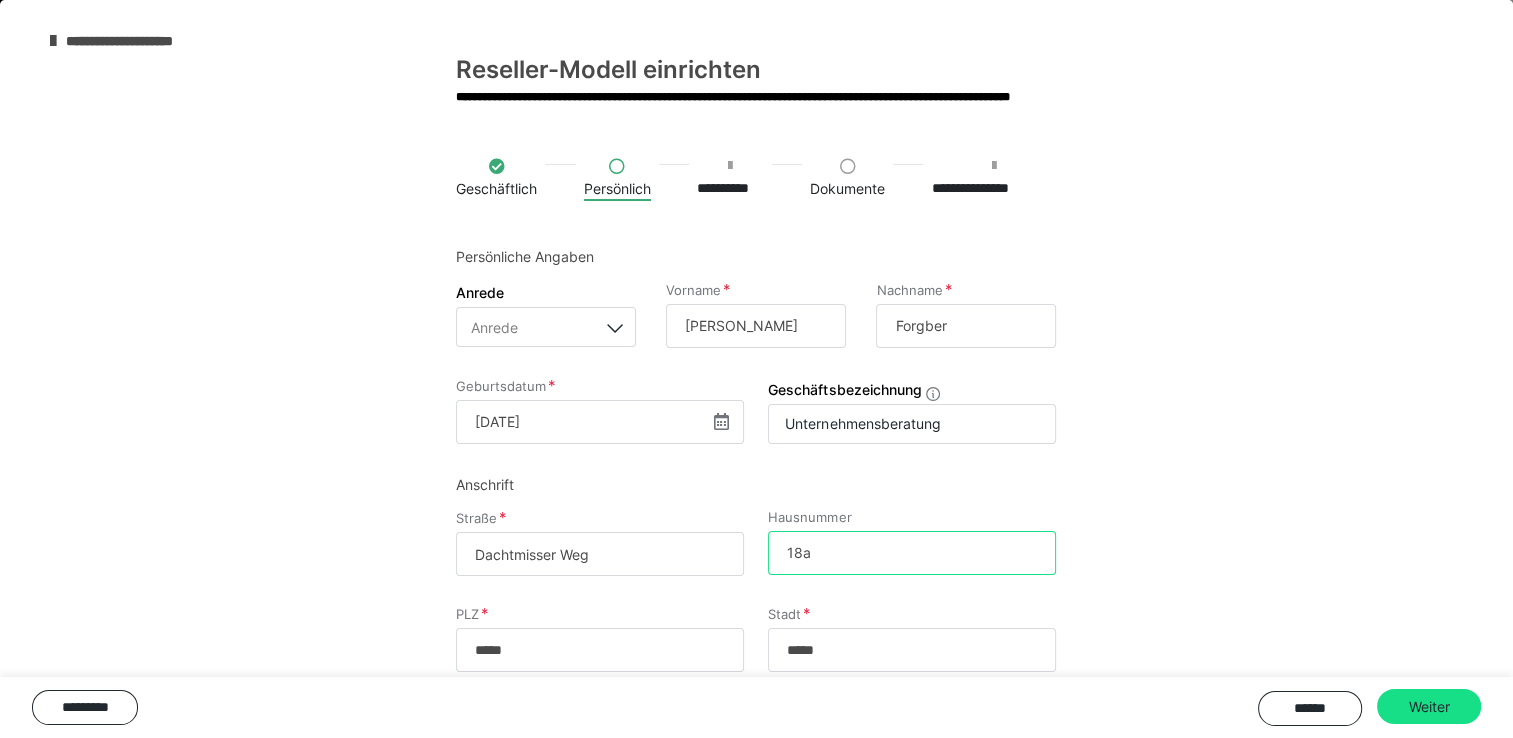 type on "18a" 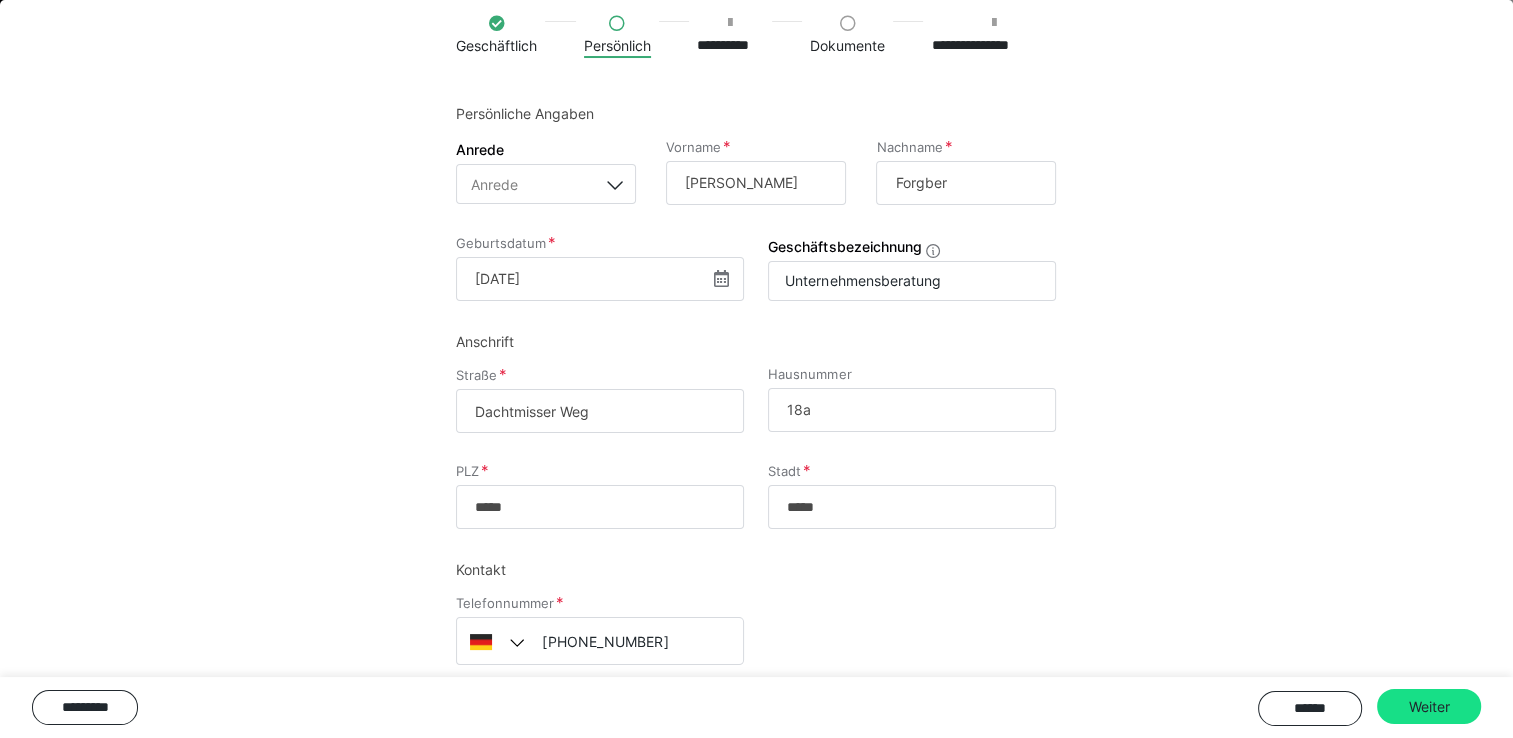 scroll, scrollTop: 178, scrollLeft: 0, axis: vertical 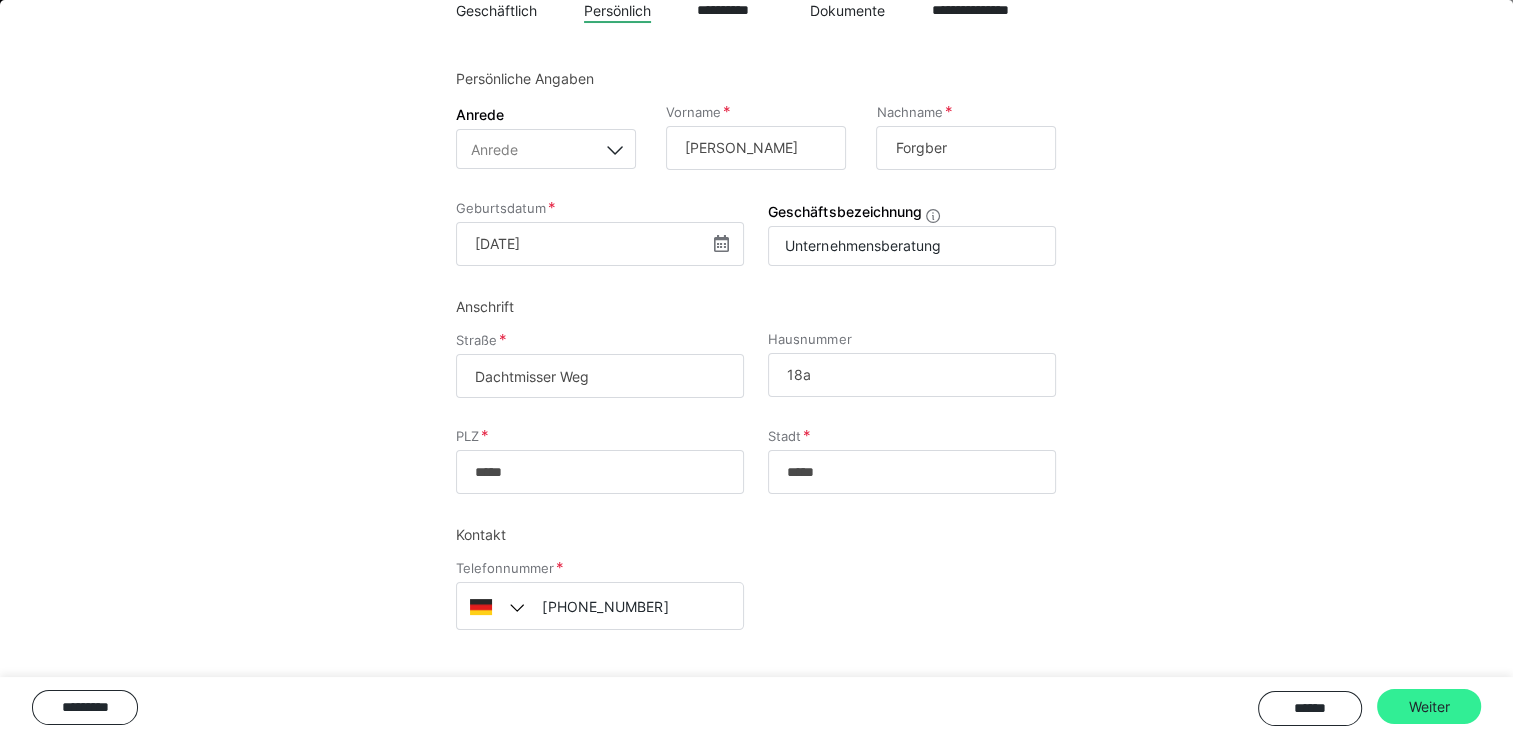 click on "Weiter" at bounding box center (1429, 707) 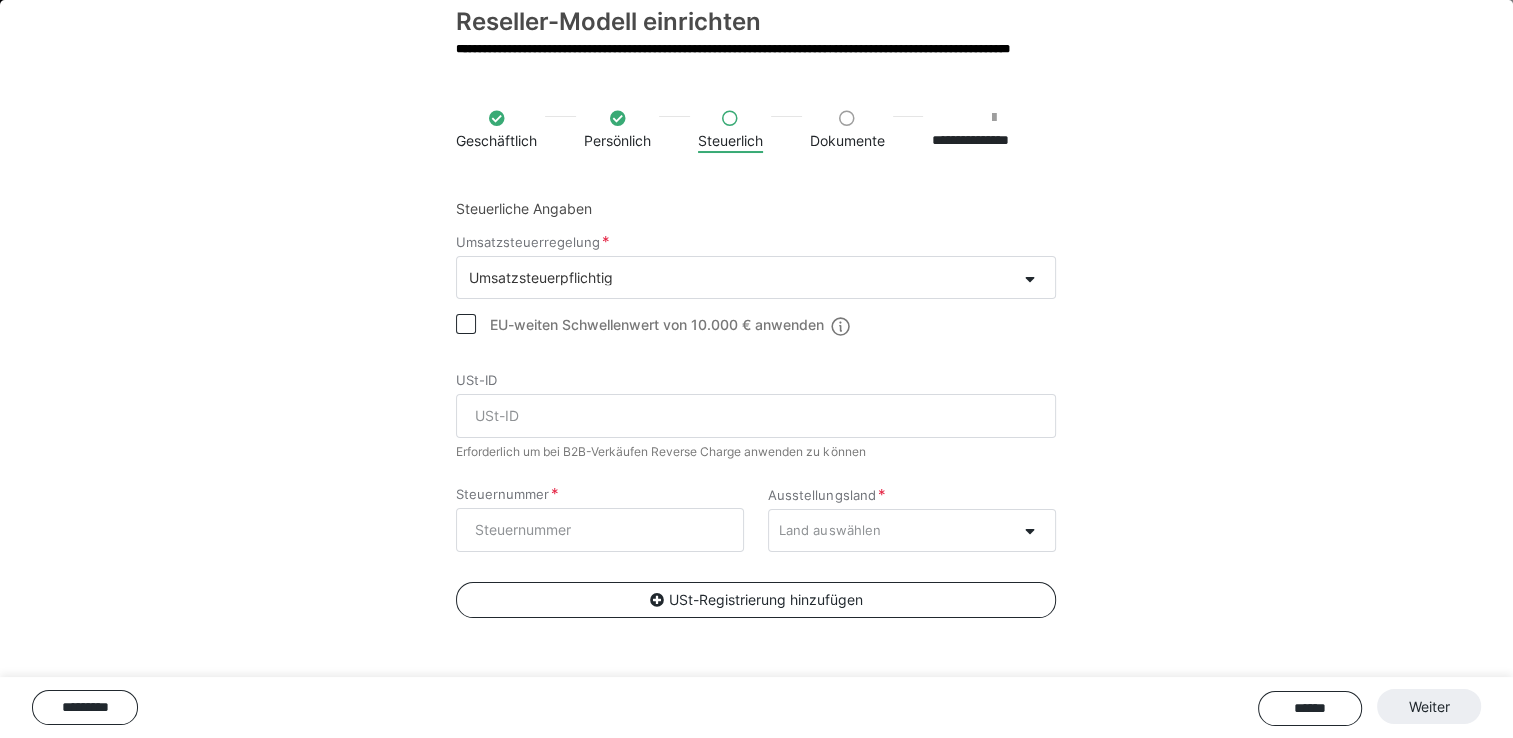 scroll, scrollTop: 45, scrollLeft: 0, axis: vertical 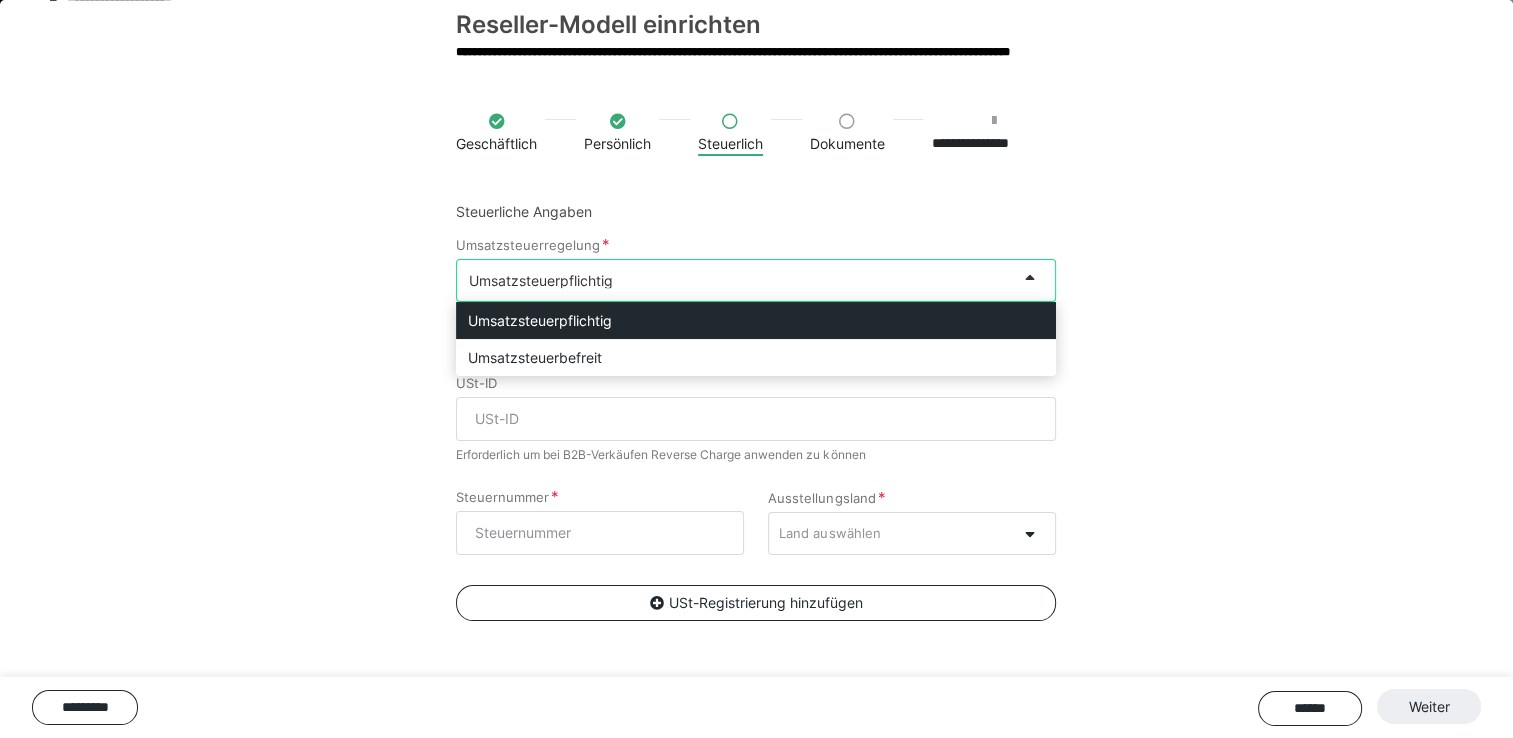 click at bounding box center (1029, 277) 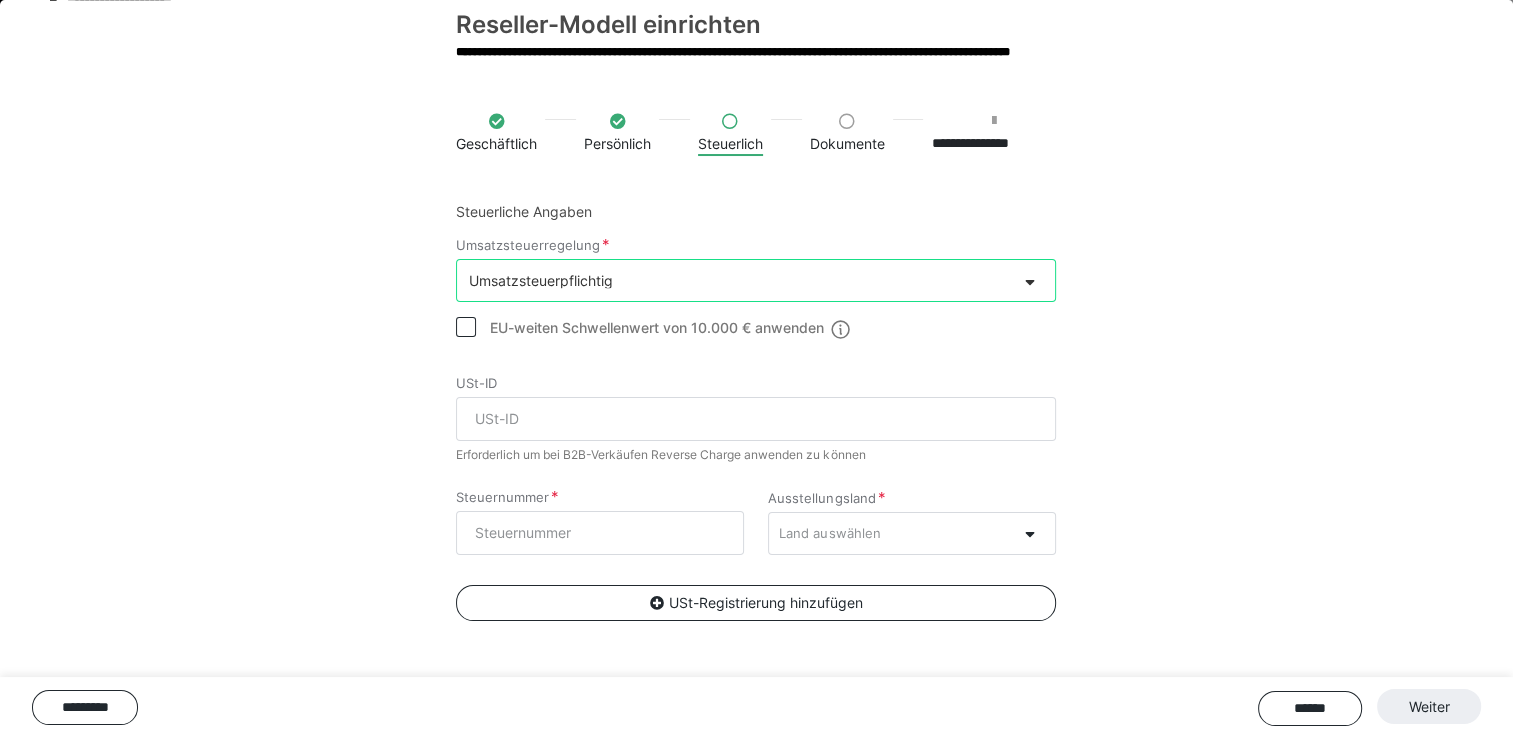 click at bounding box center (1029, 279) 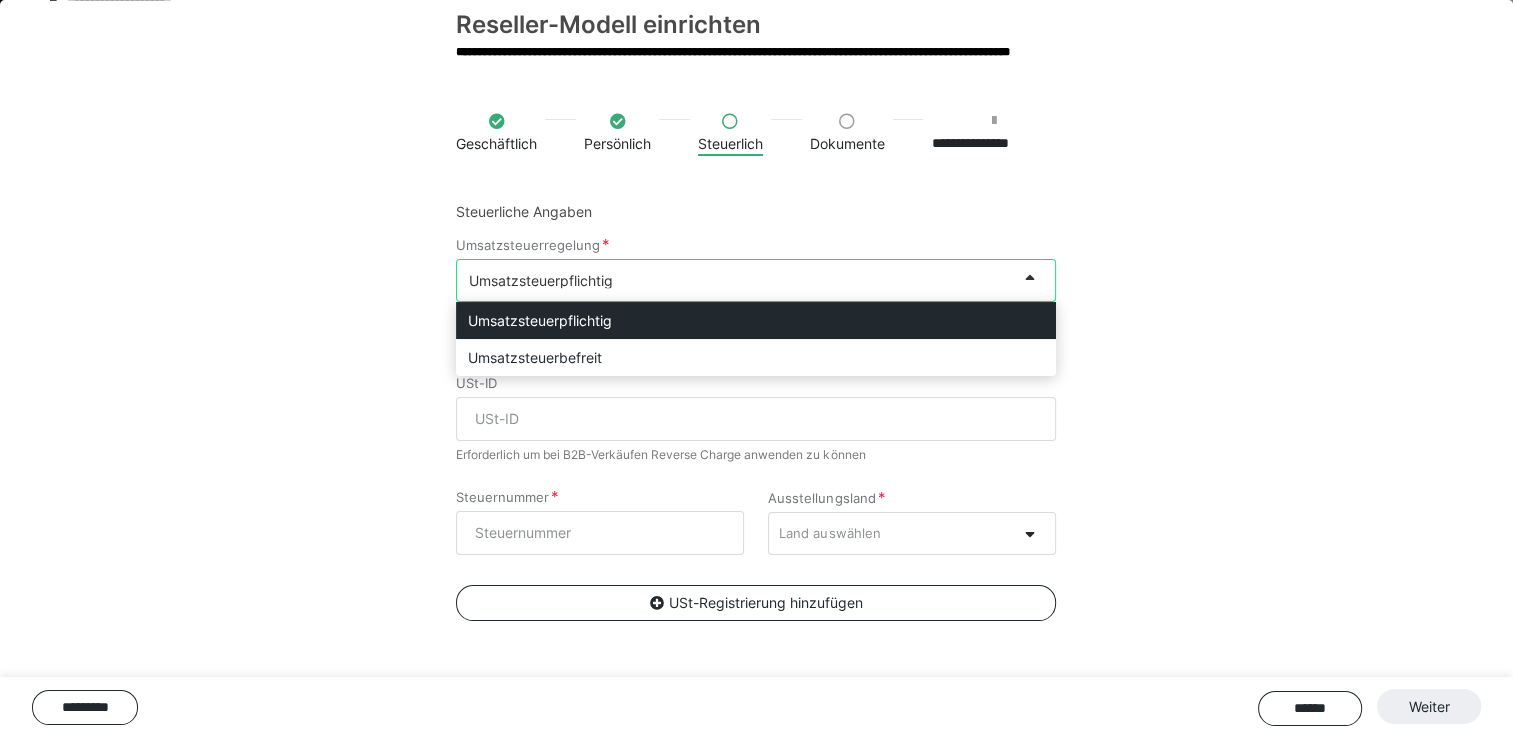 click at bounding box center (1029, 277) 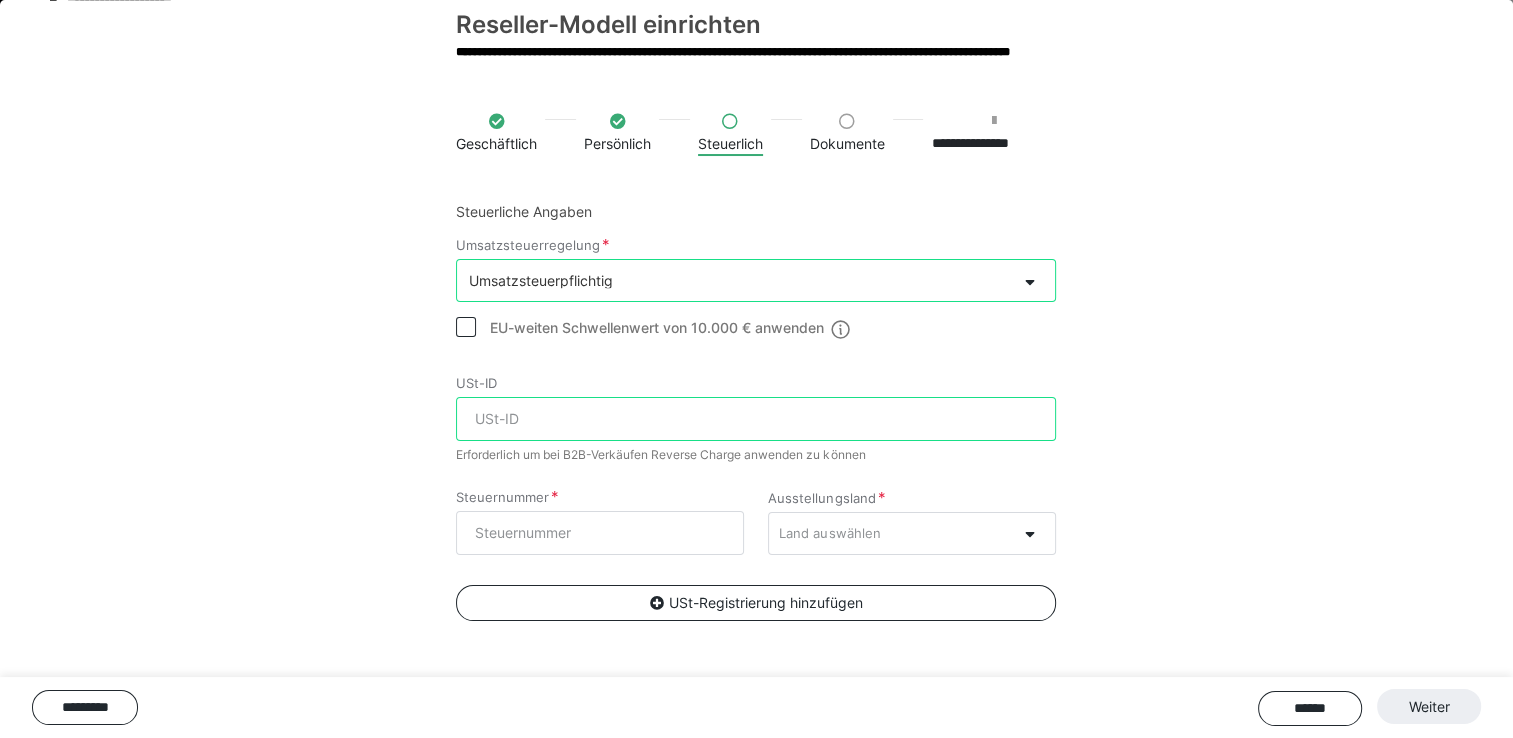 click on "USt-ID" at bounding box center (756, 419) 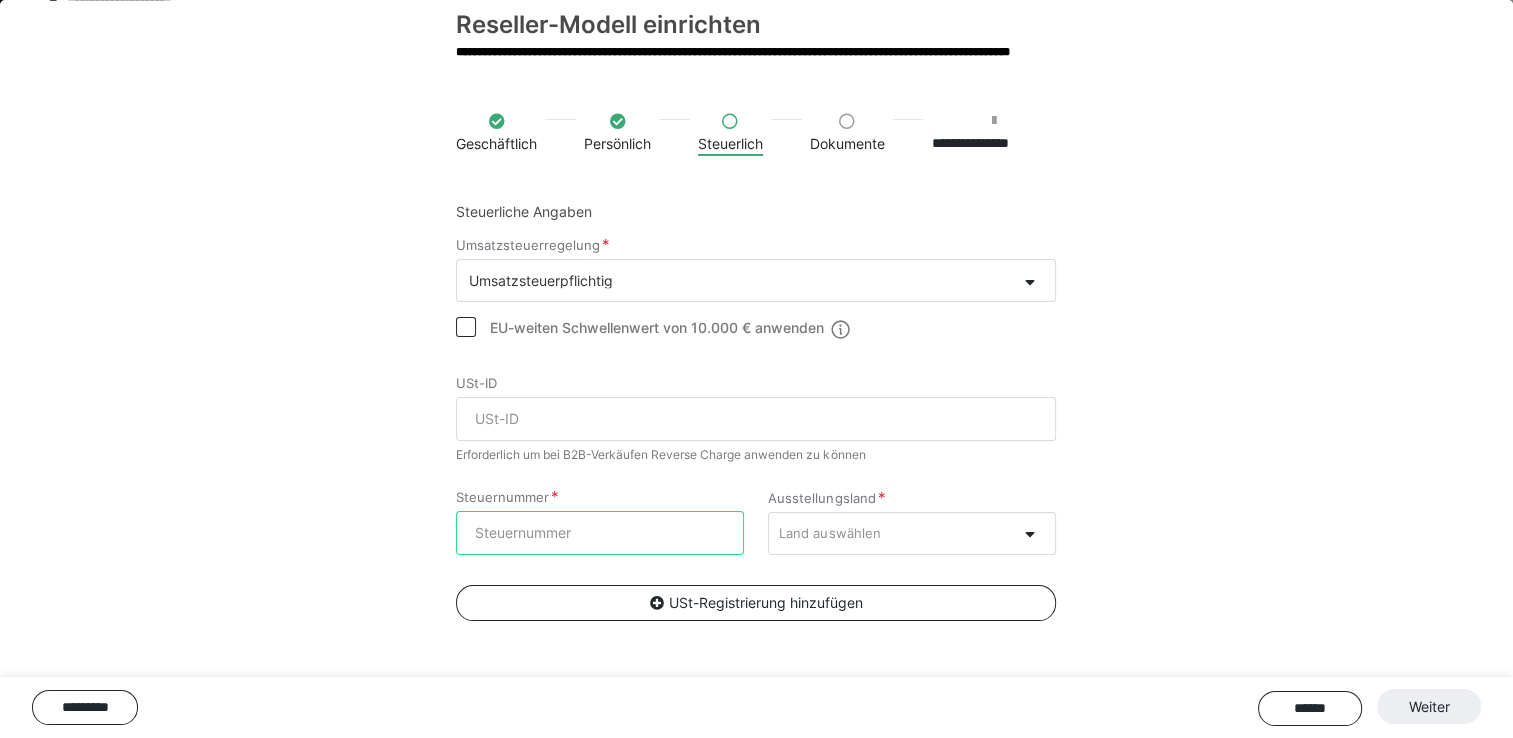 click on "Steuernummer" at bounding box center [600, 533] 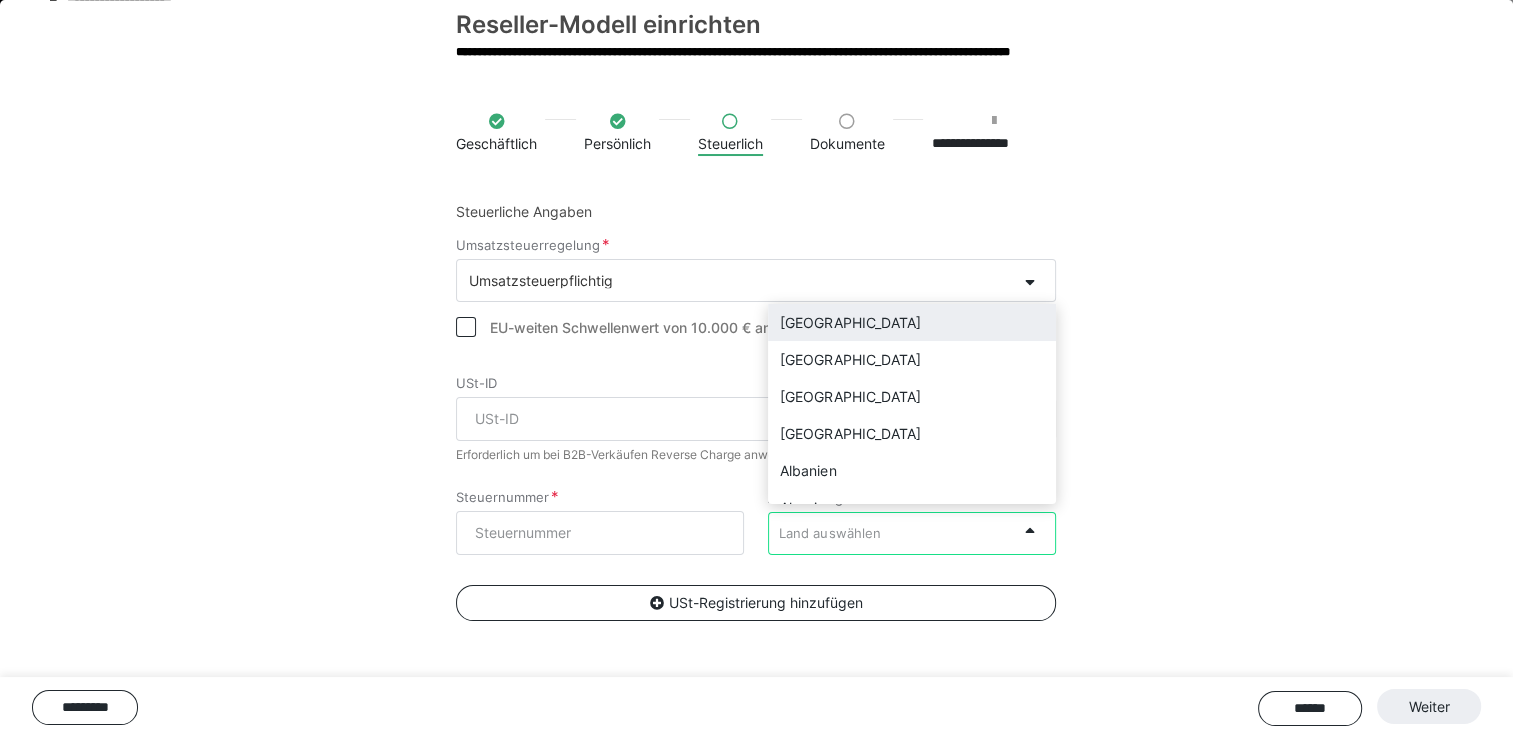 click on "Land auswählen" at bounding box center [892, 533] 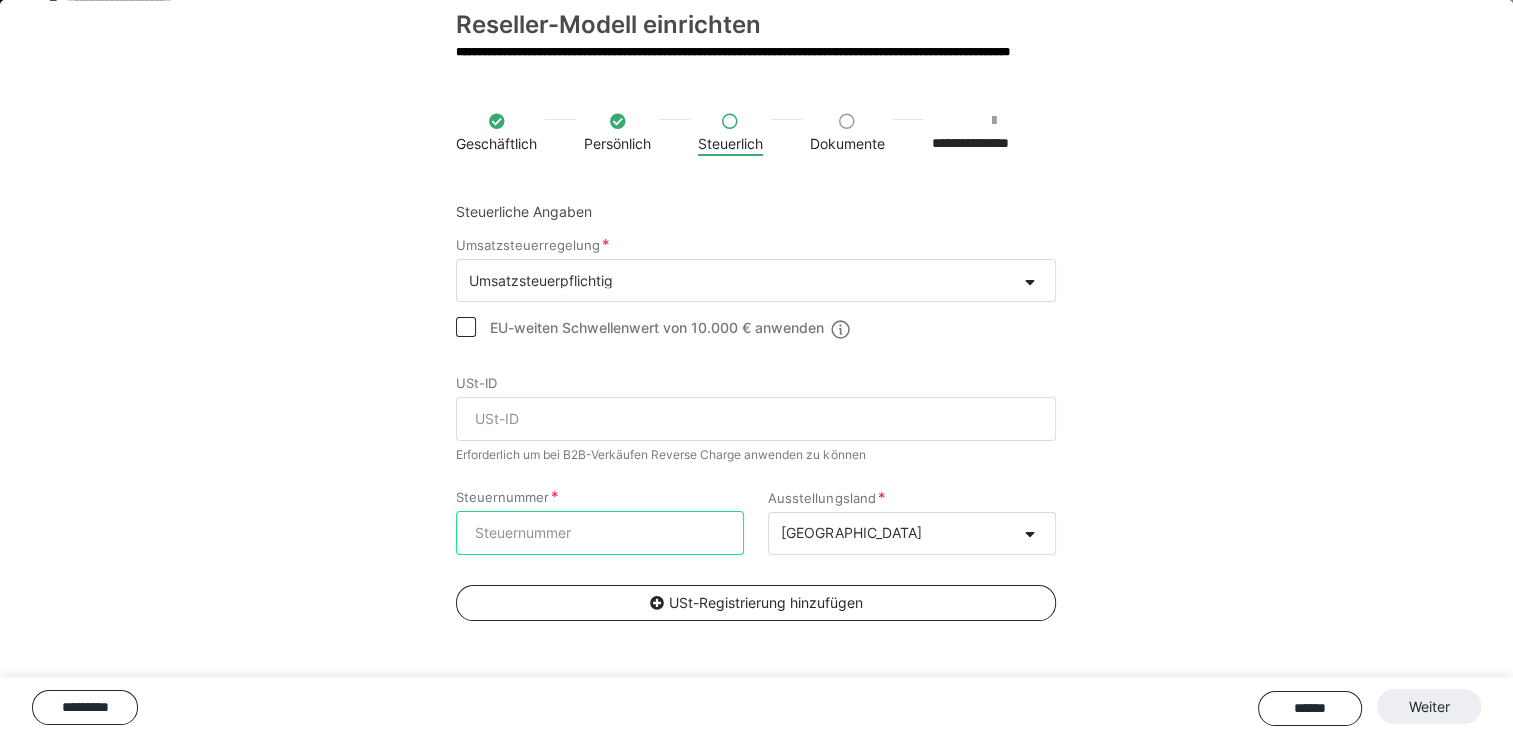 click on "Steuernummer" at bounding box center (600, 533) 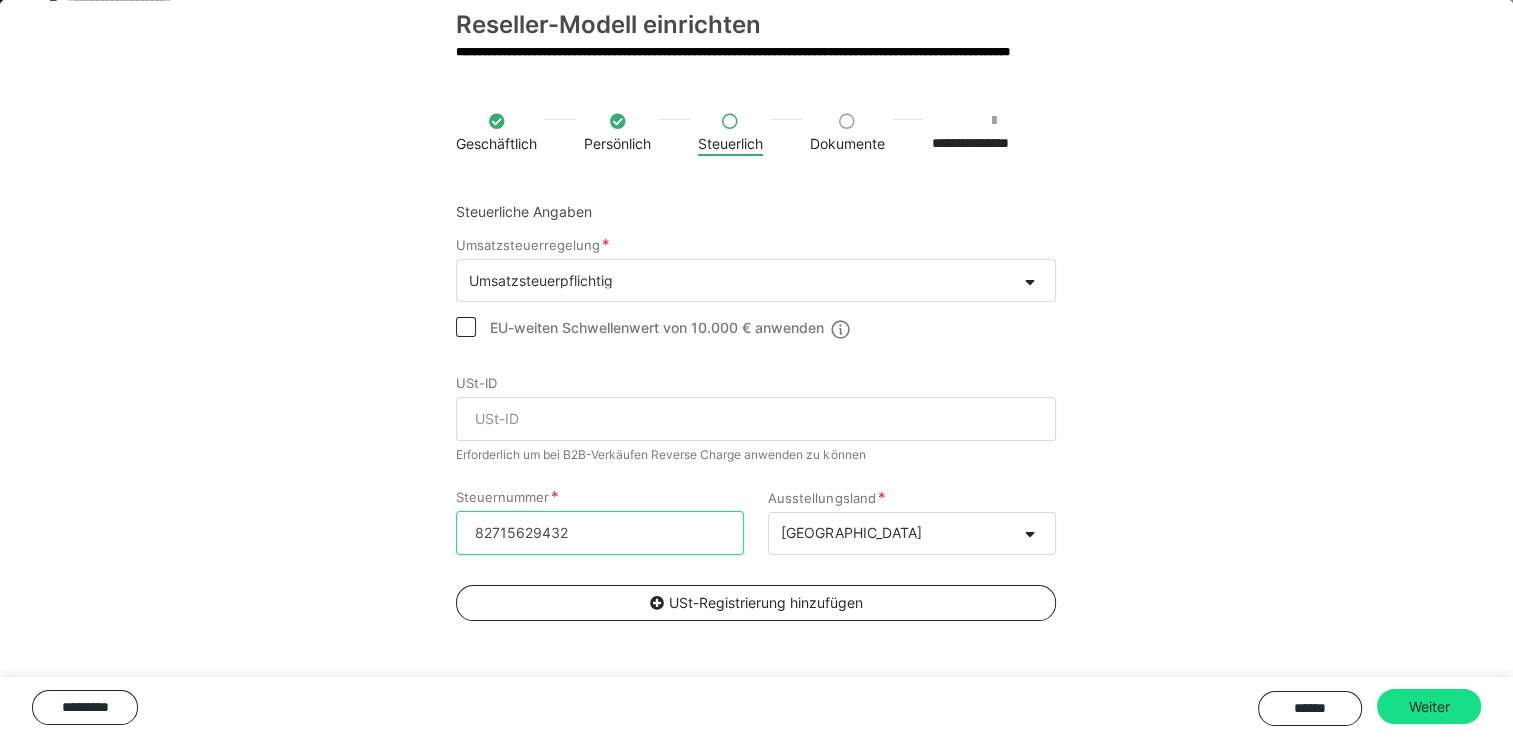 type on "82715629432" 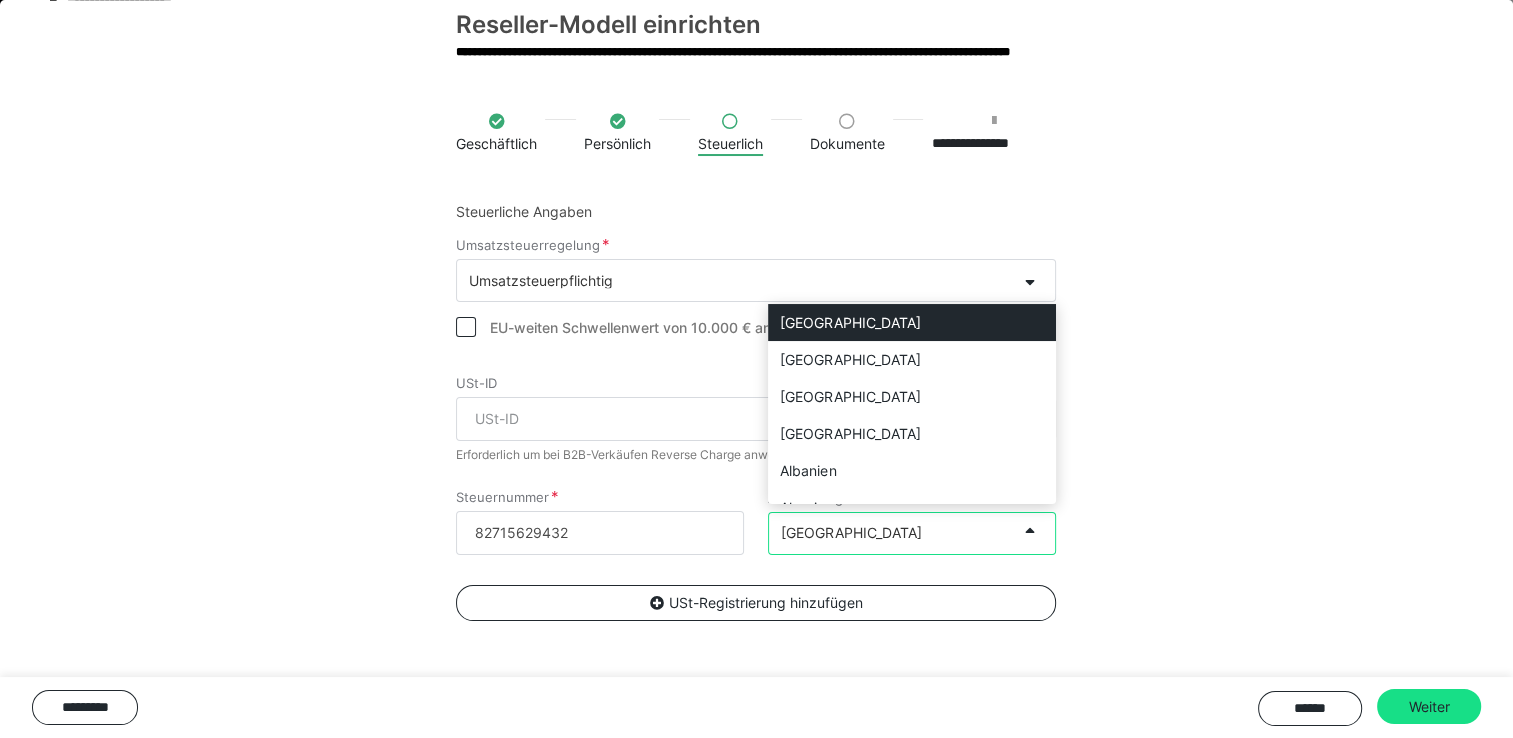 click on "Deutschland" at bounding box center [892, 533] 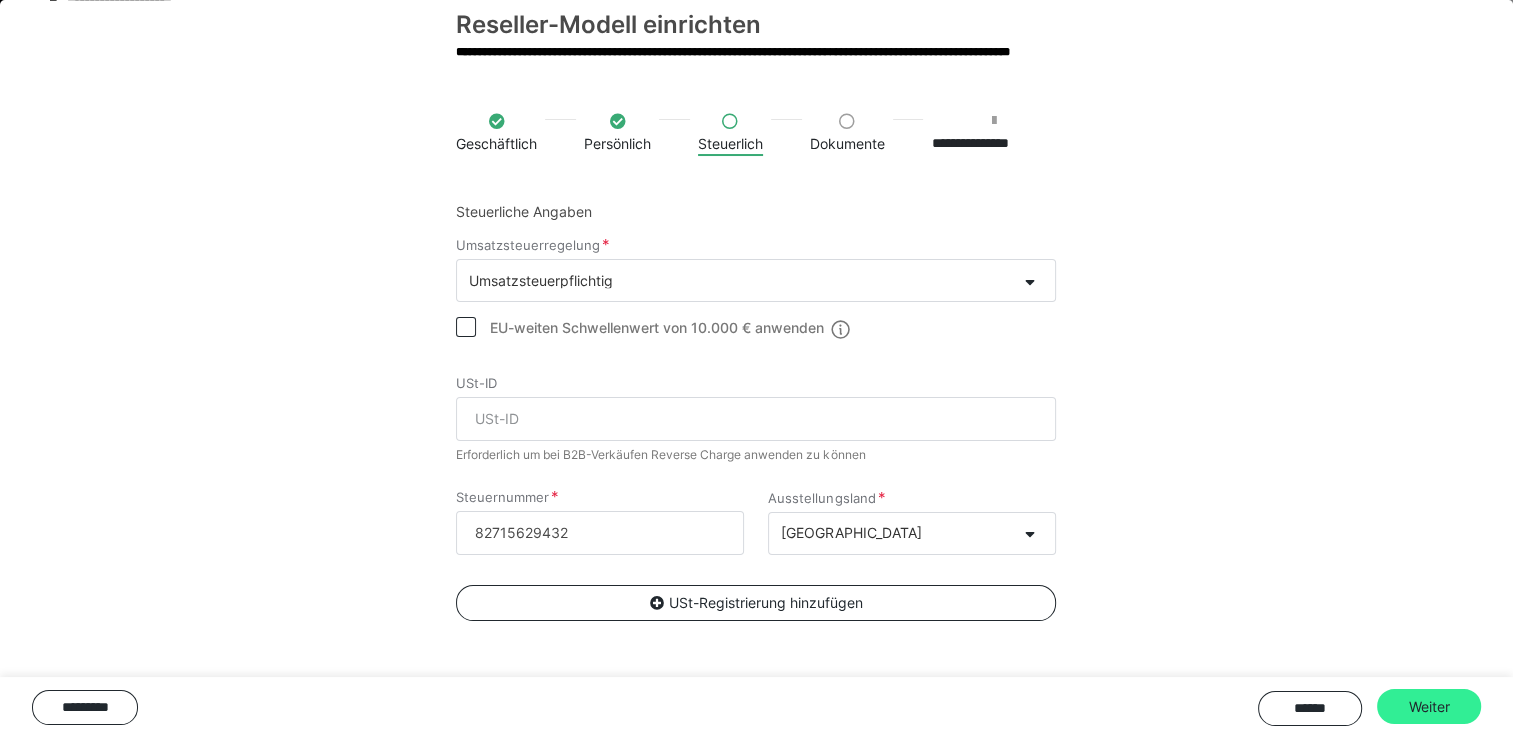 click on "Weiter" at bounding box center [1429, 707] 